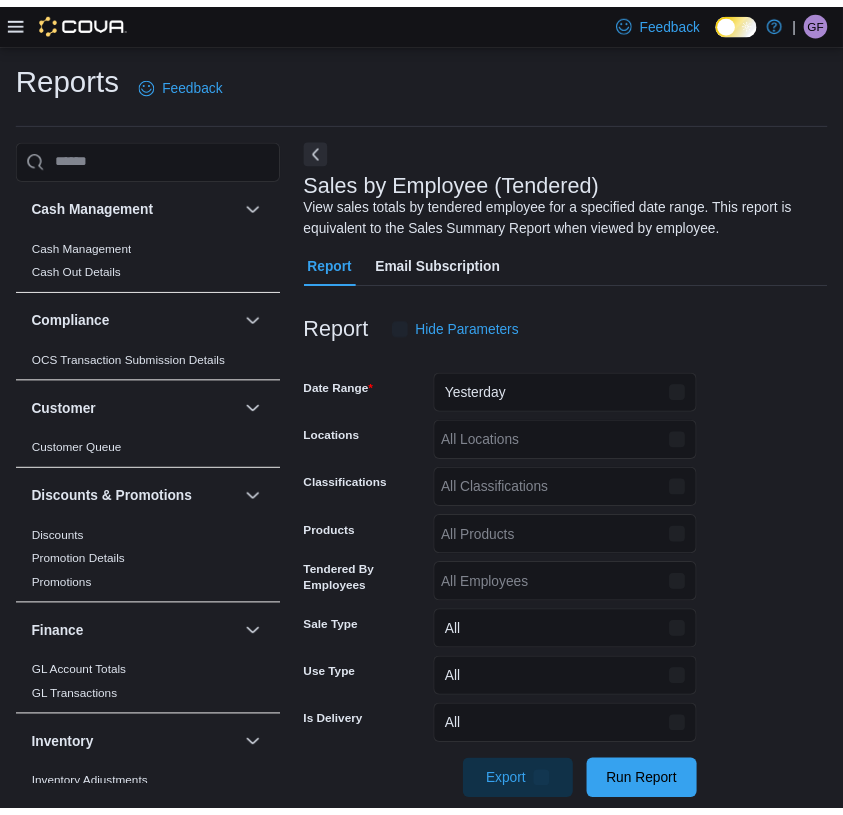 scroll, scrollTop: 28, scrollLeft: 0, axis: vertical 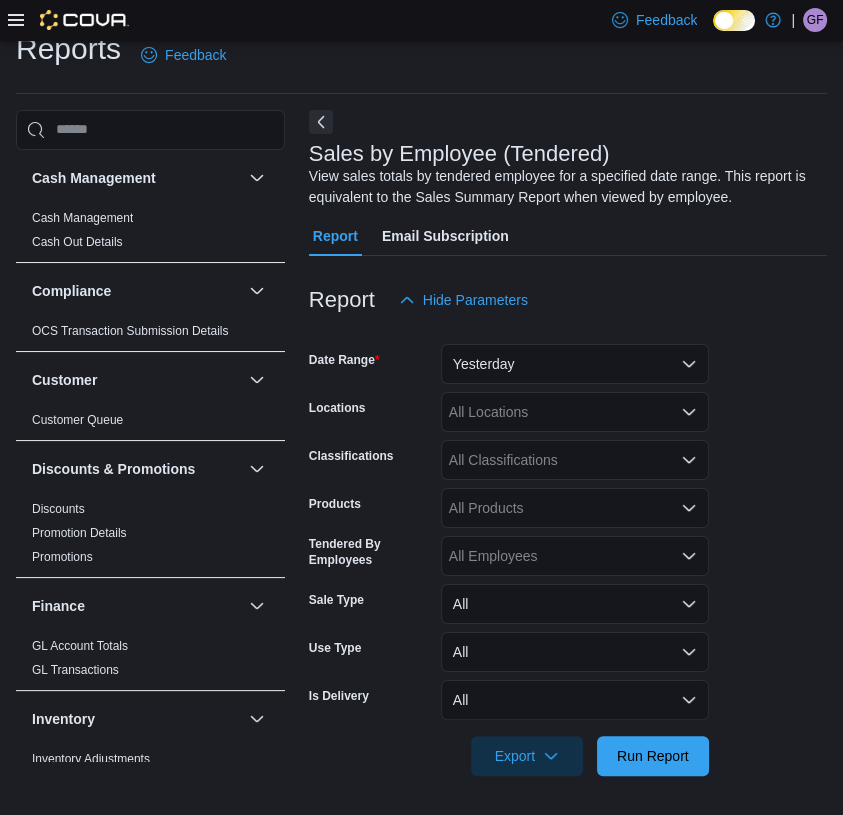 click 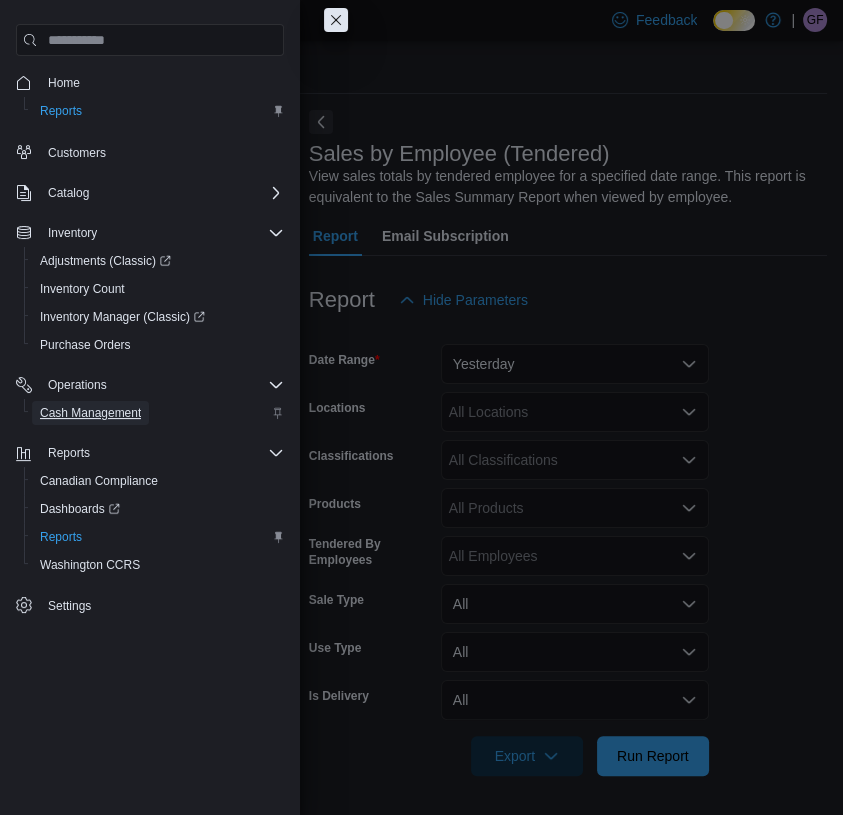 click on "Cash Management" at bounding box center (90, 413) 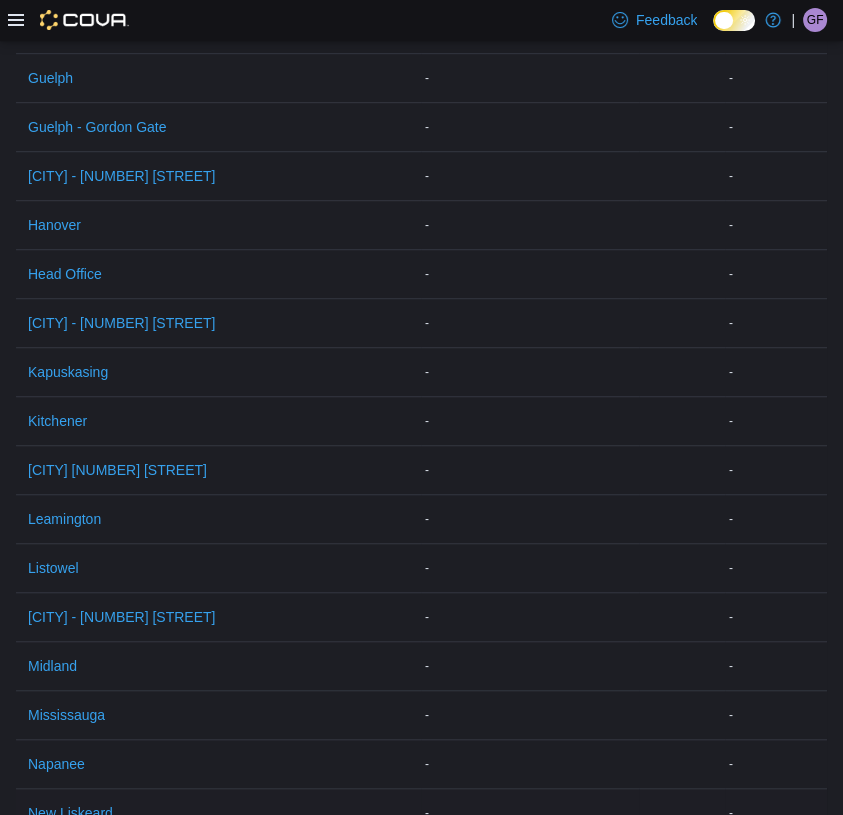 scroll, scrollTop: 1200, scrollLeft: 0, axis: vertical 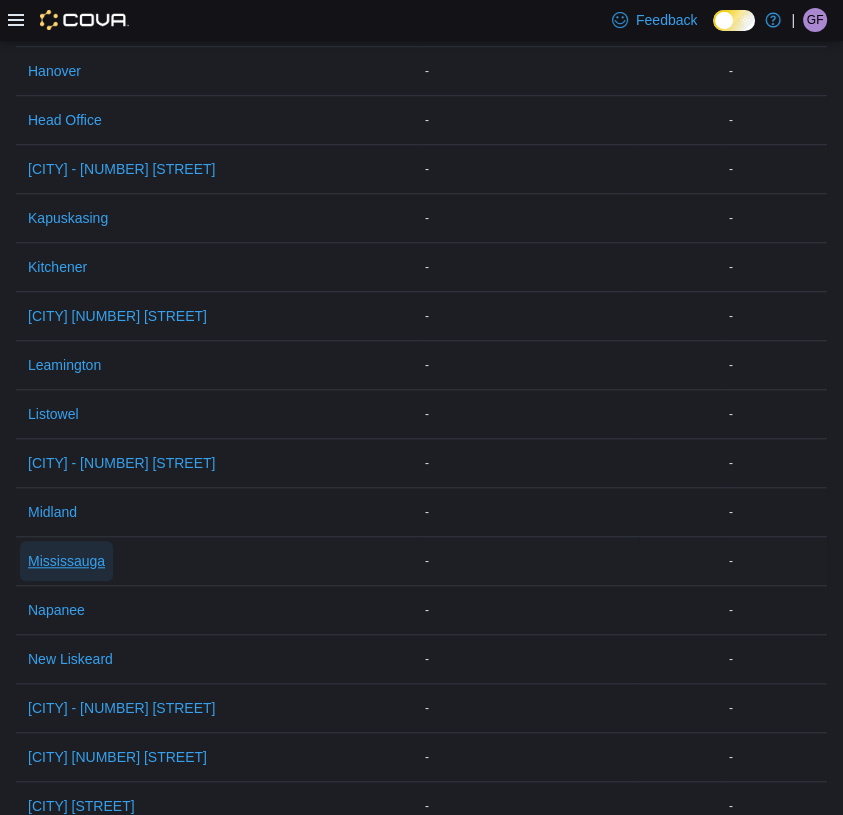 click on "Mississauga" at bounding box center (66, 561) 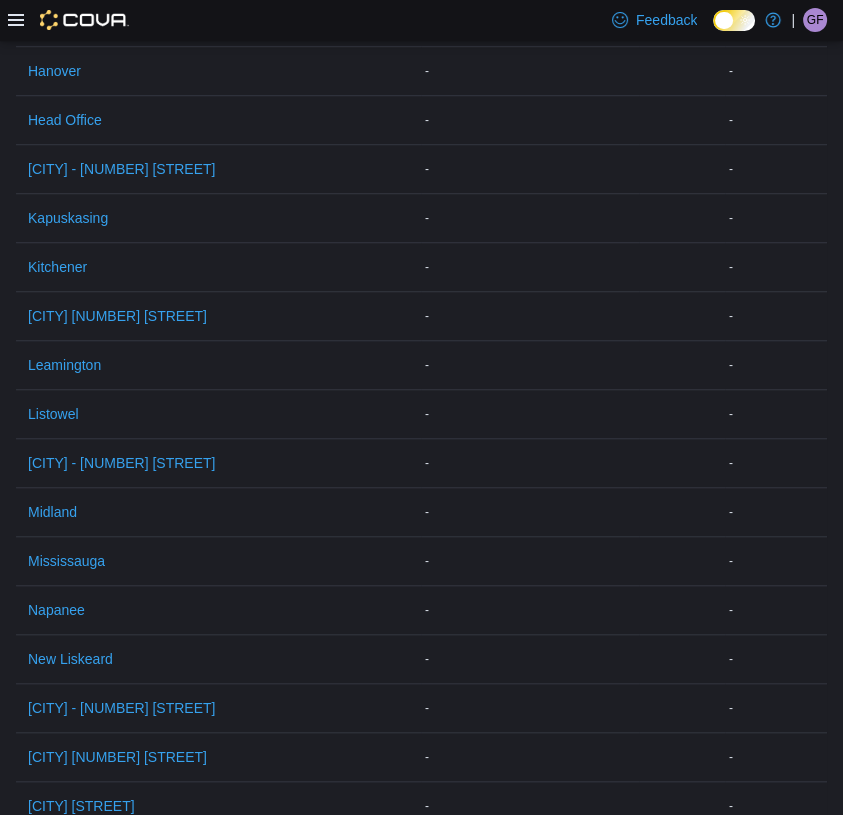 scroll, scrollTop: 0, scrollLeft: 0, axis: both 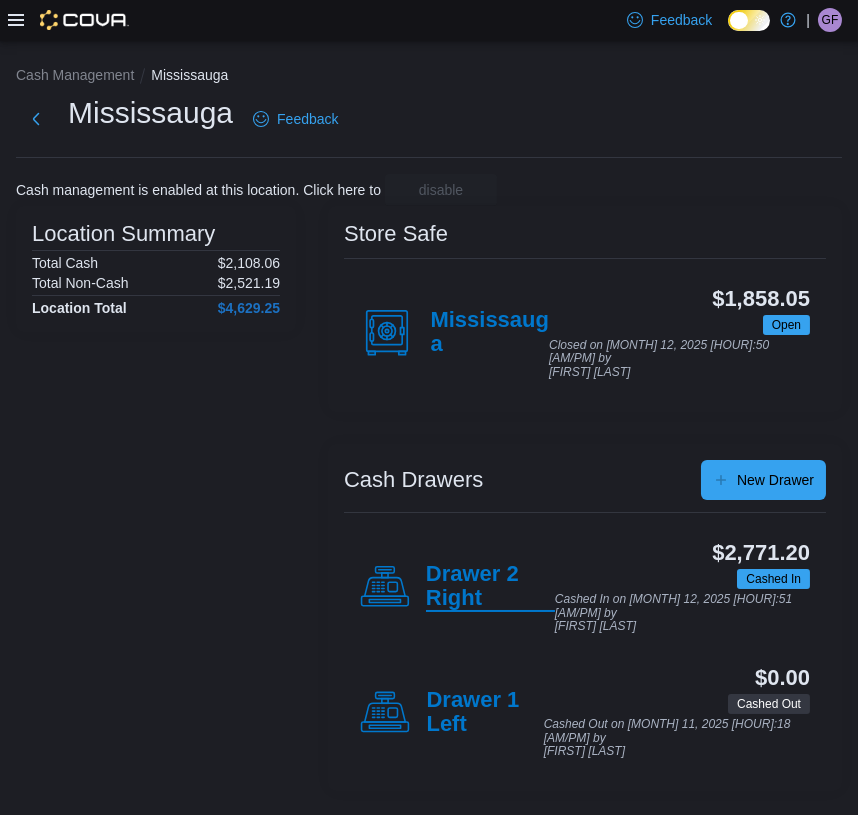 click on "Drawer 2 Right" at bounding box center [490, 587] 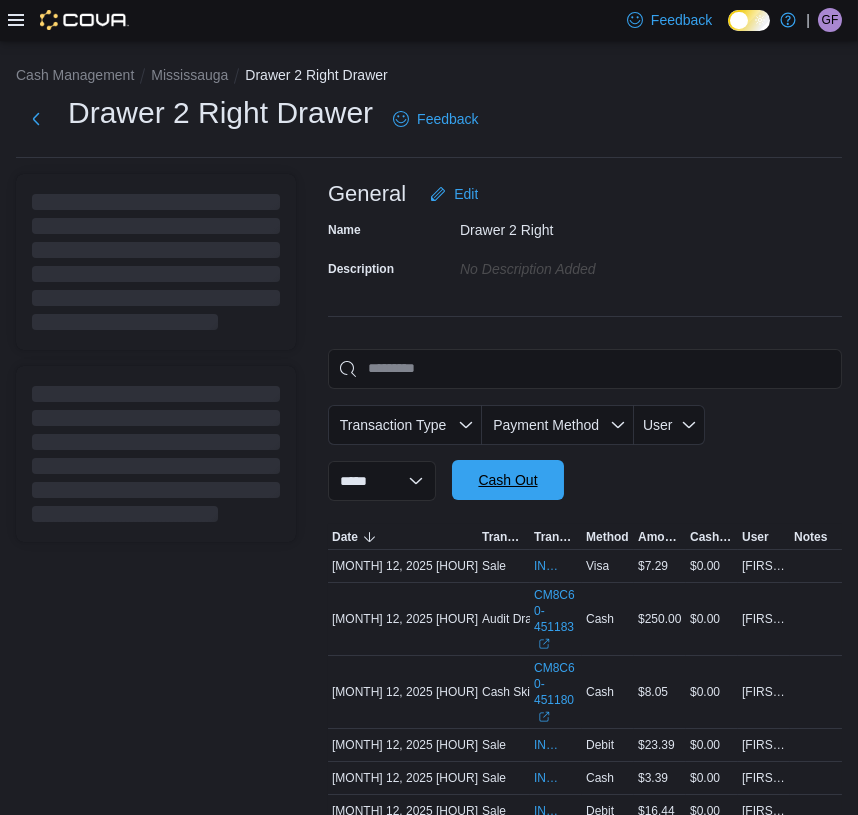 click on "Cash Out" at bounding box center (507, 480) 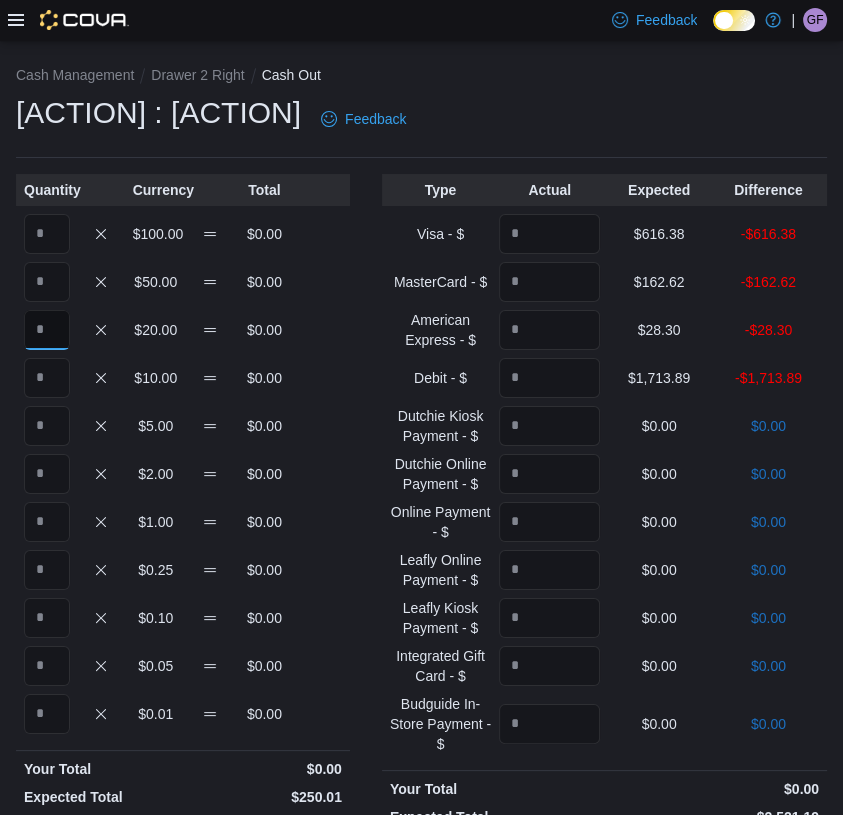 click at bounding box center [47, 330] 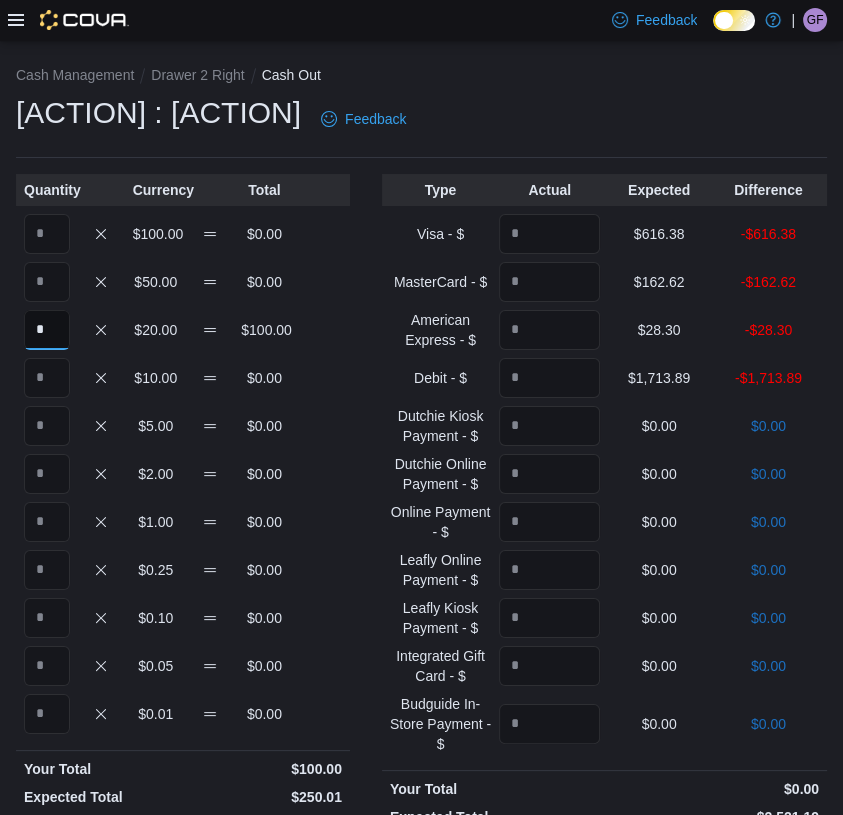 type on "*" 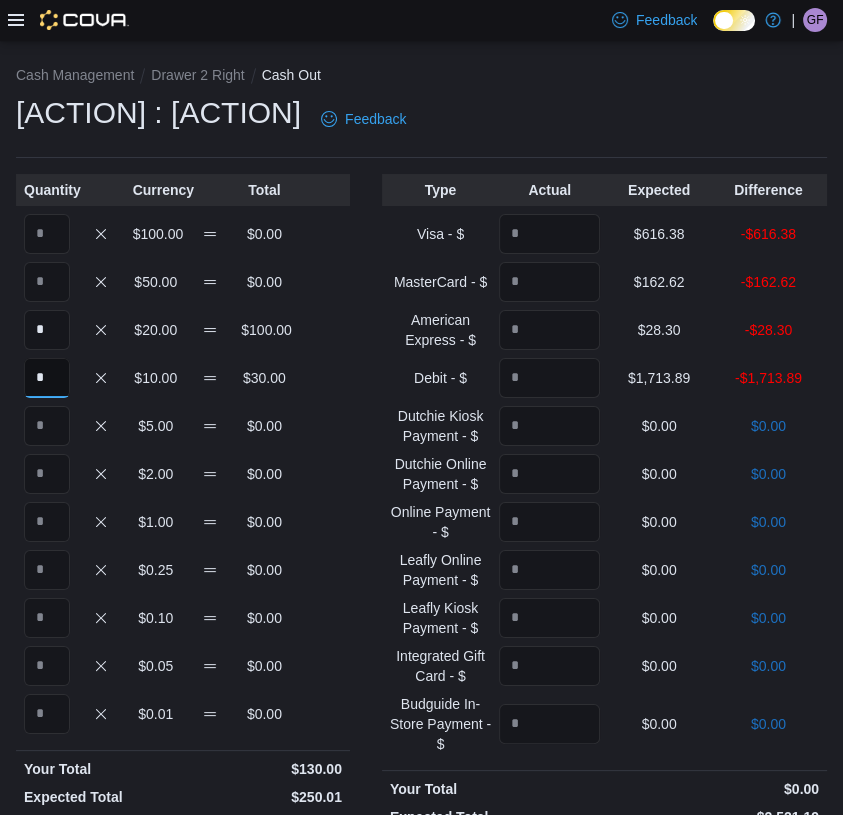 type on "*" 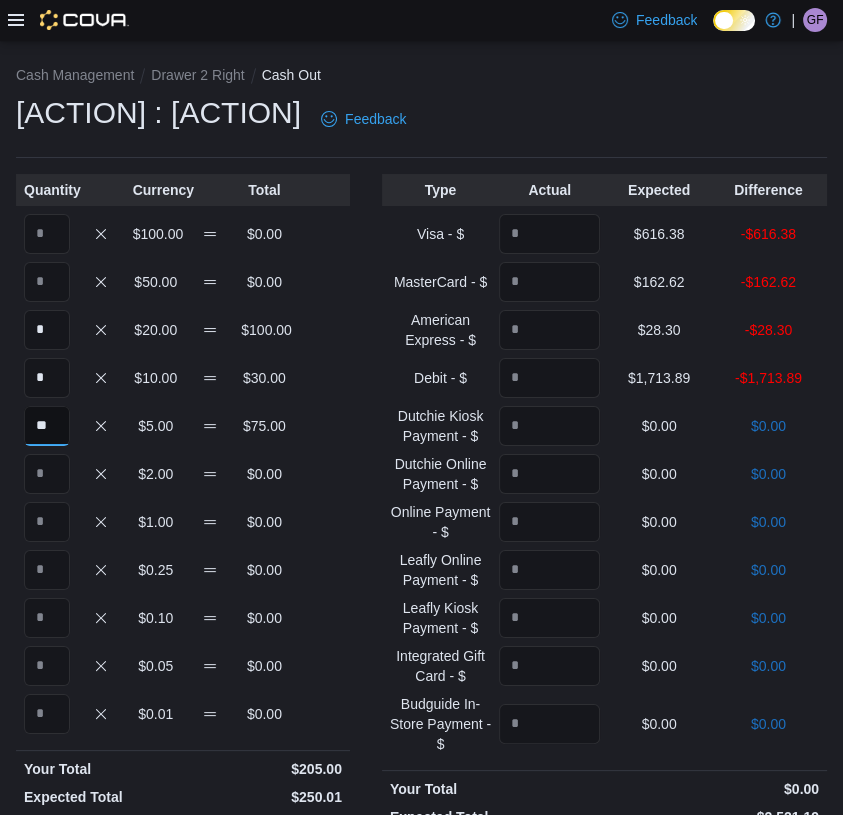 type on "**" 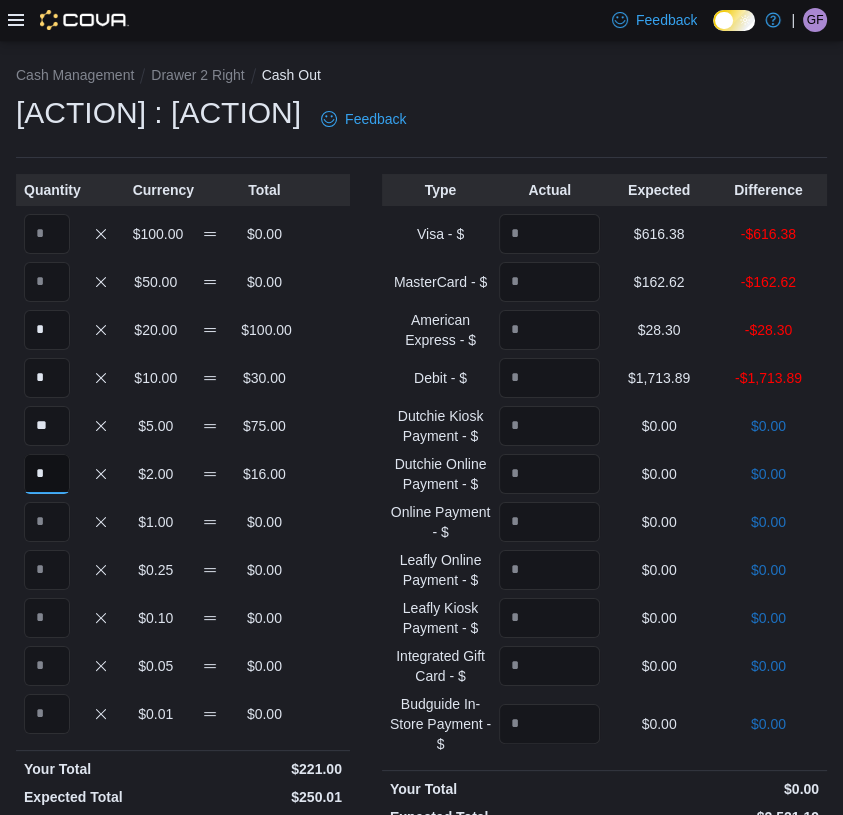 type on "*" 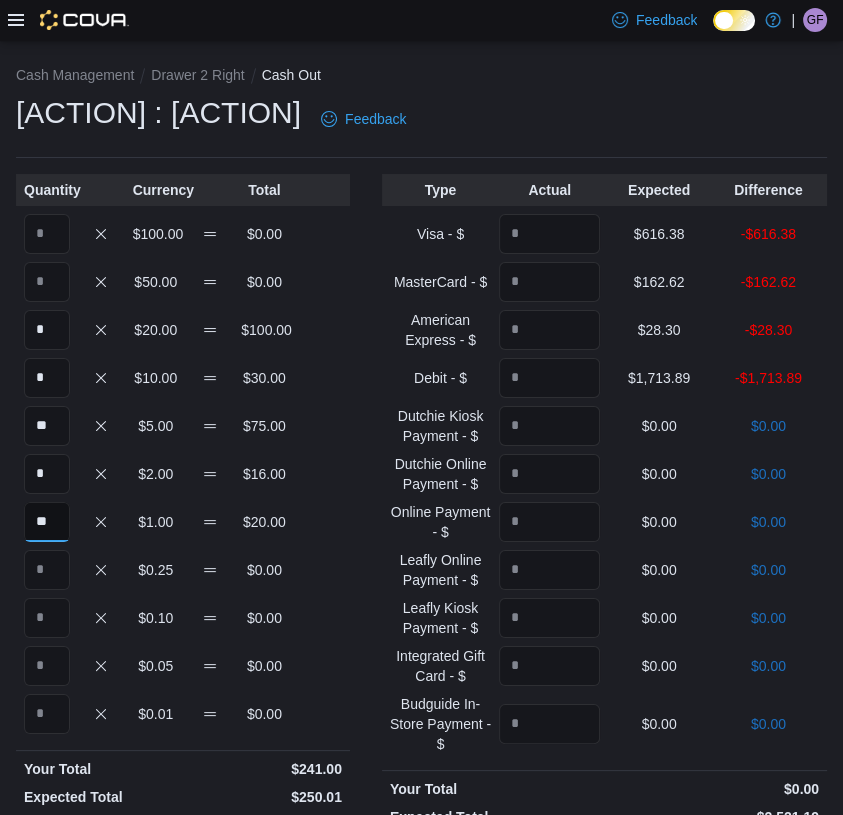 type on "**" 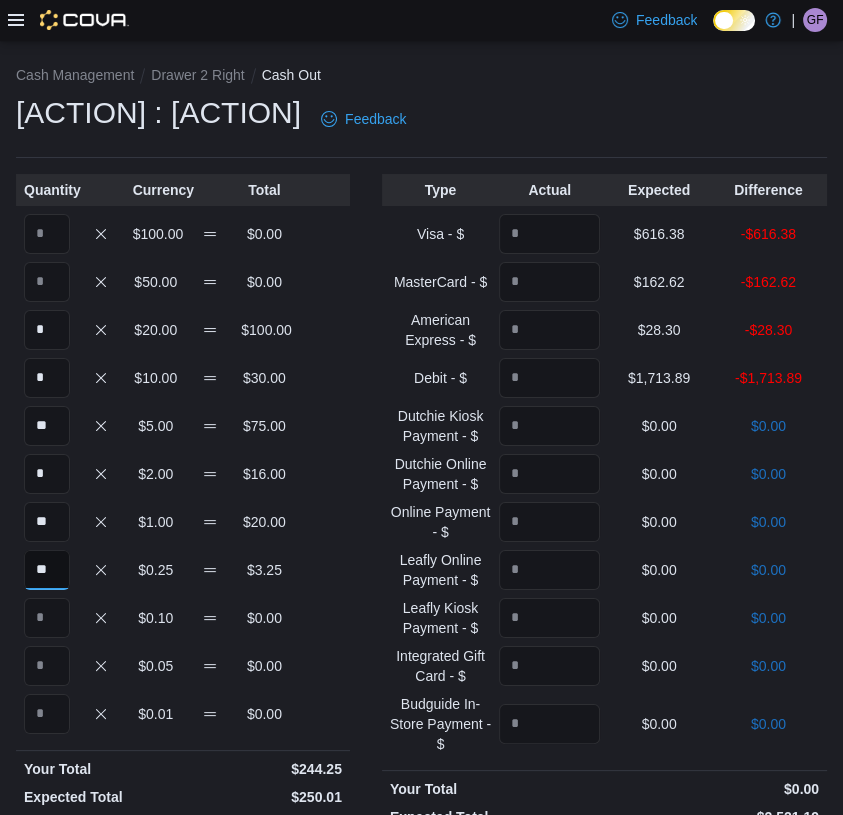 type on "**" 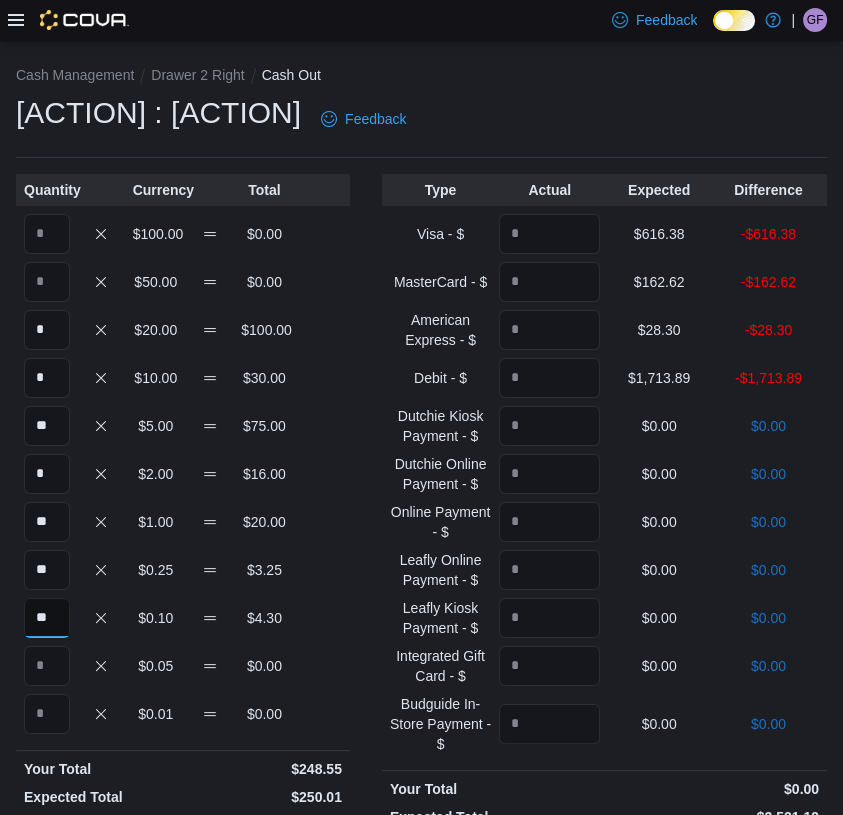 type on "**" 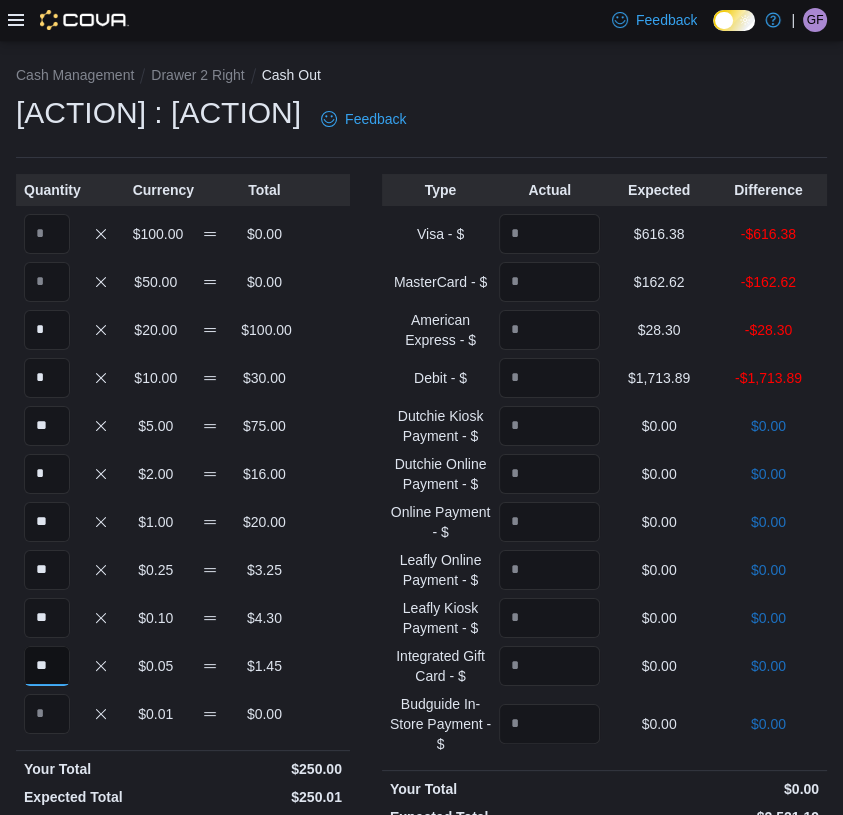 type on "**" 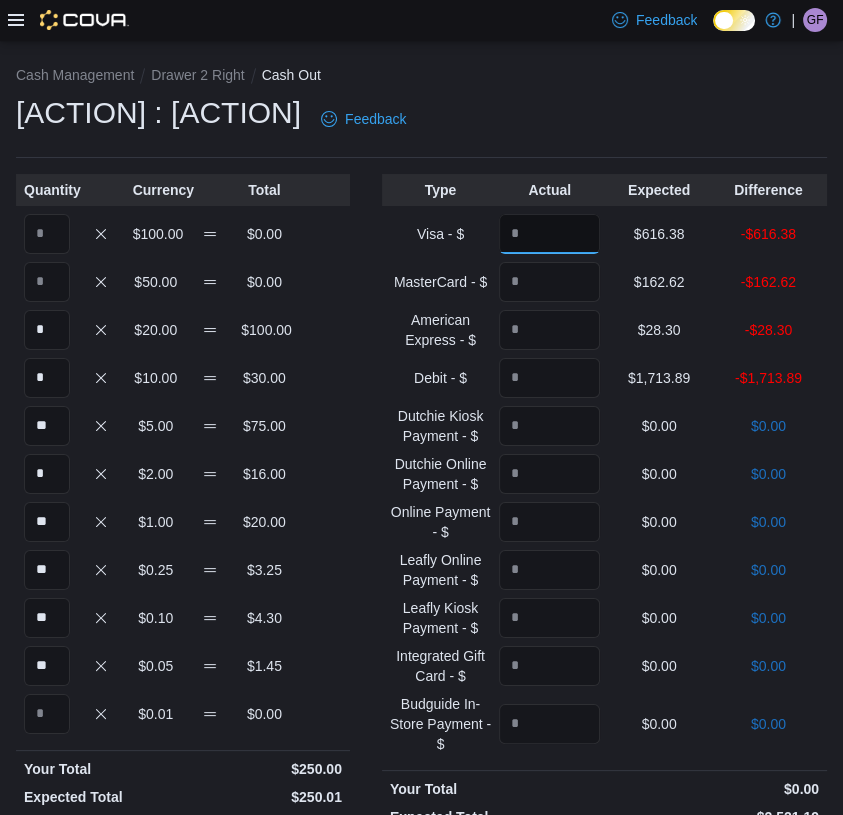 click at bounding box center [549, 234] 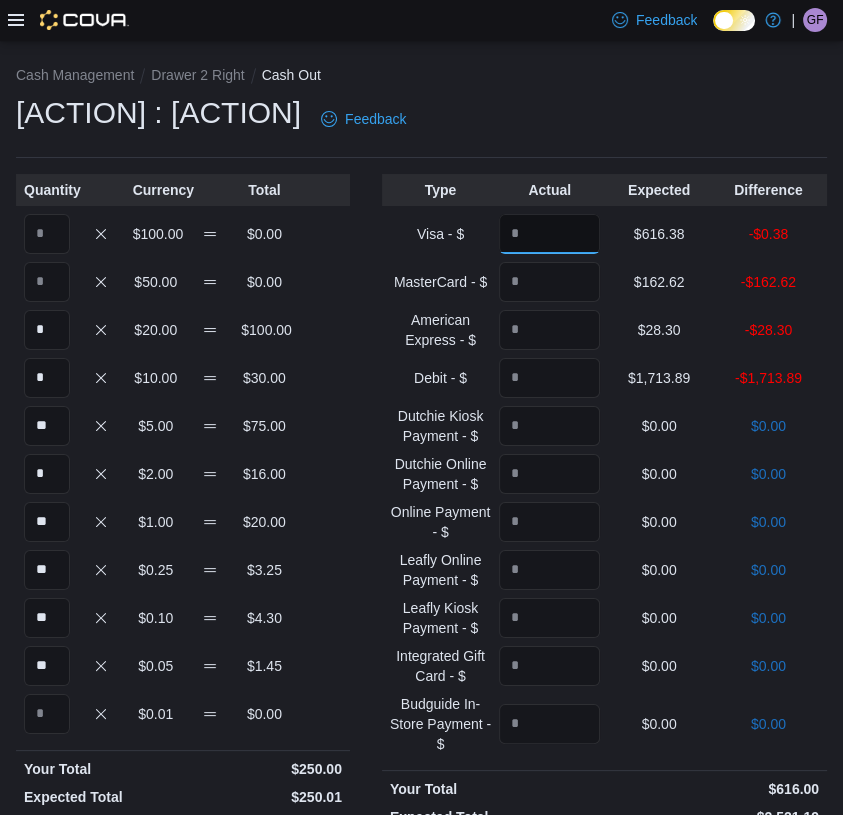 type on "***" 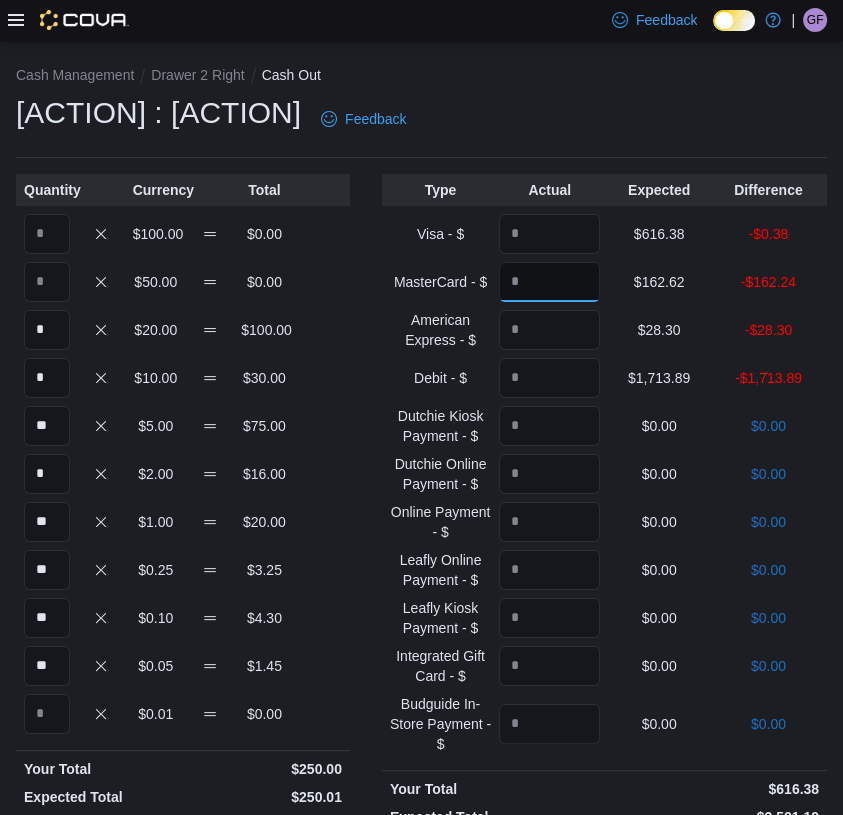 type on "***" 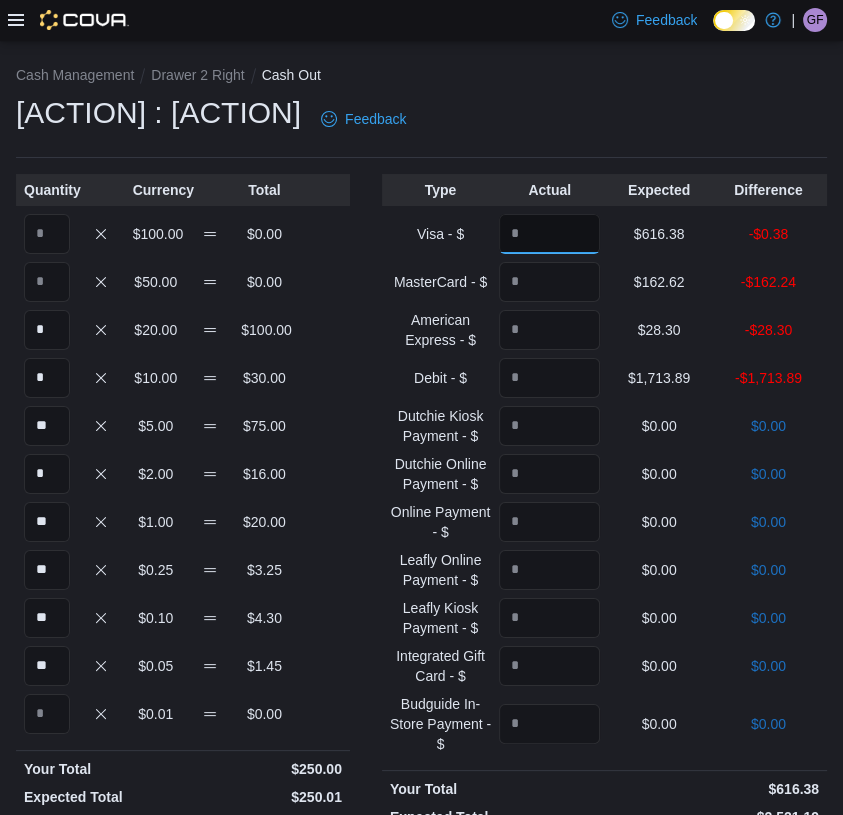 click on "***" at bounding box center [549, 234] 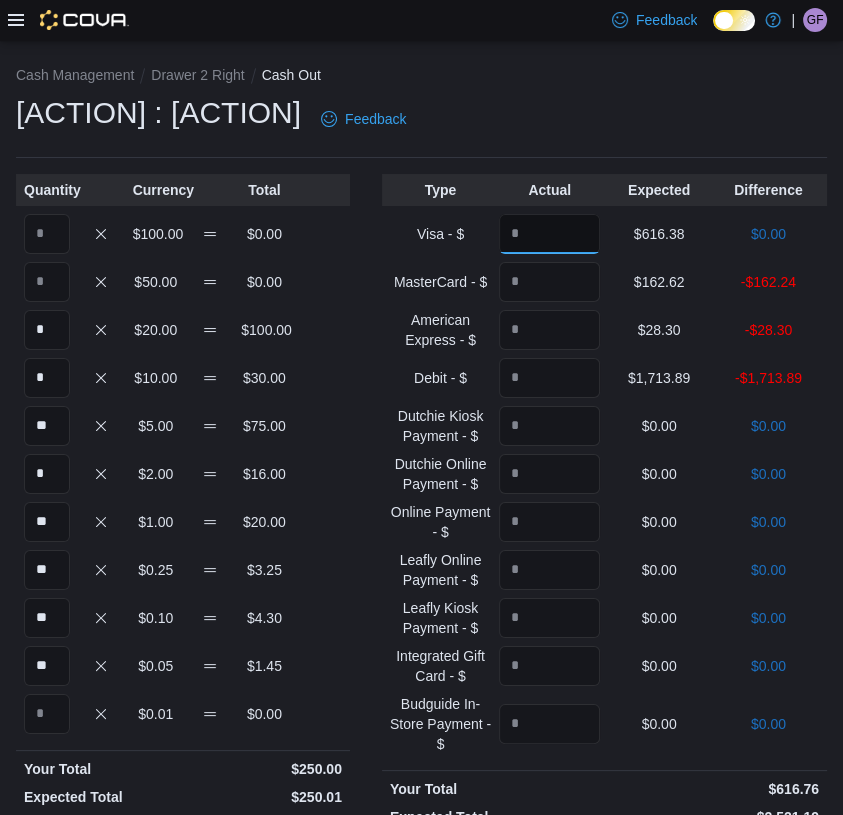 type on "******" 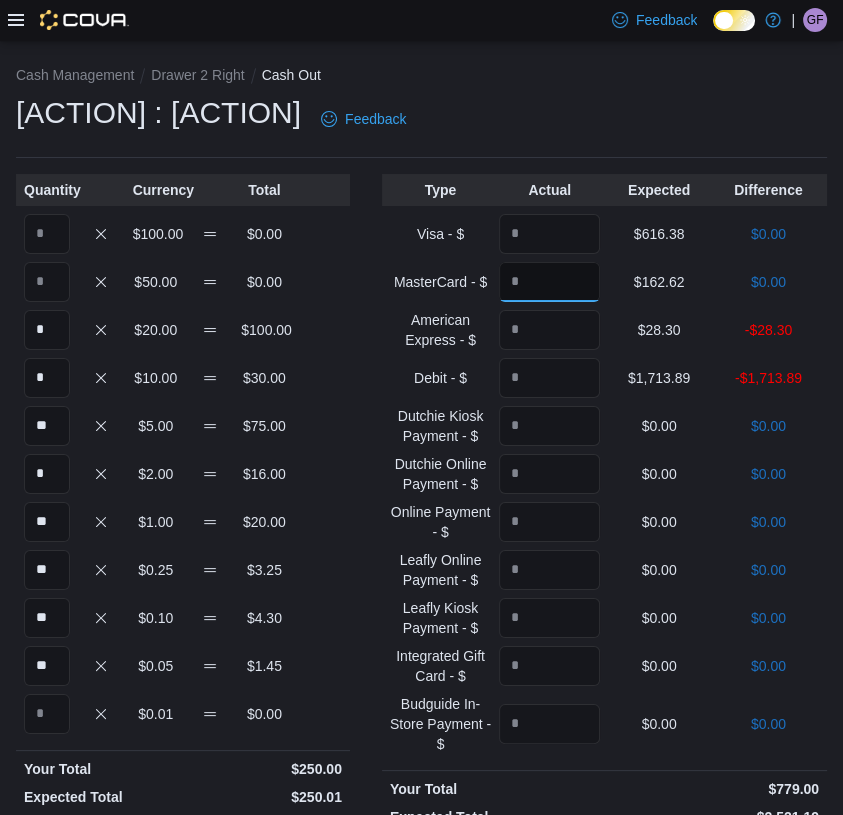 type on "******" 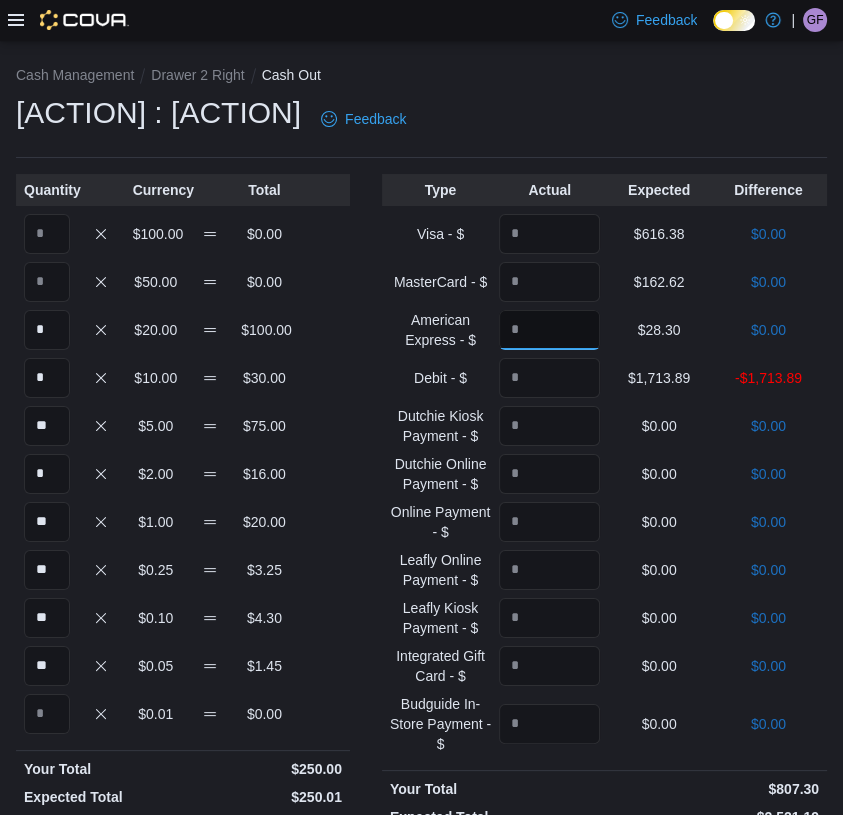 type on "*****" 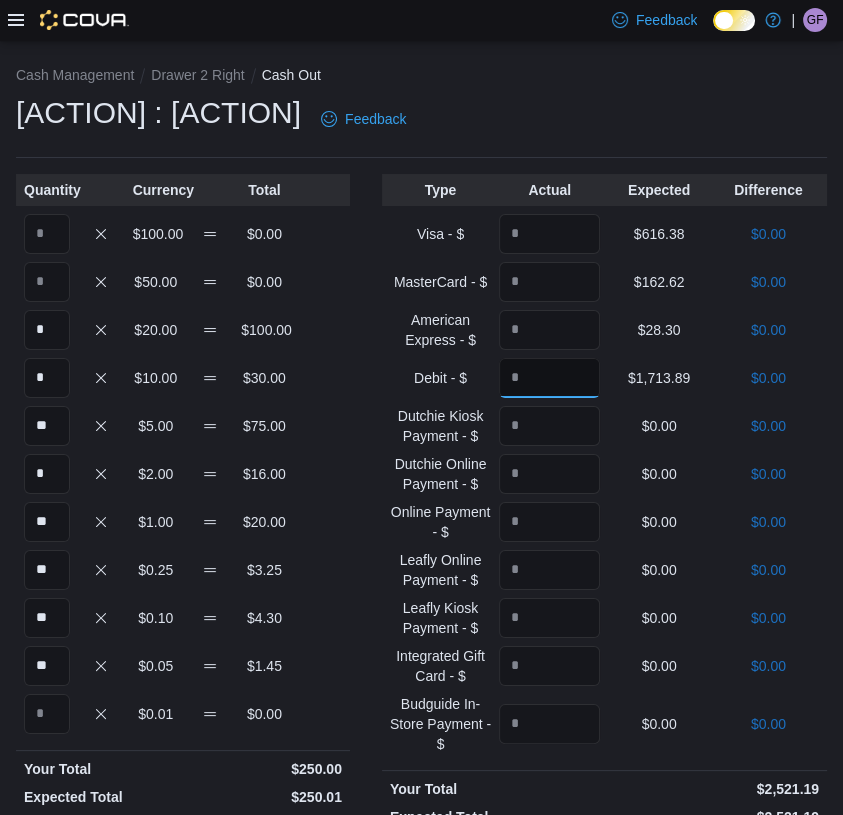 type on "*******" 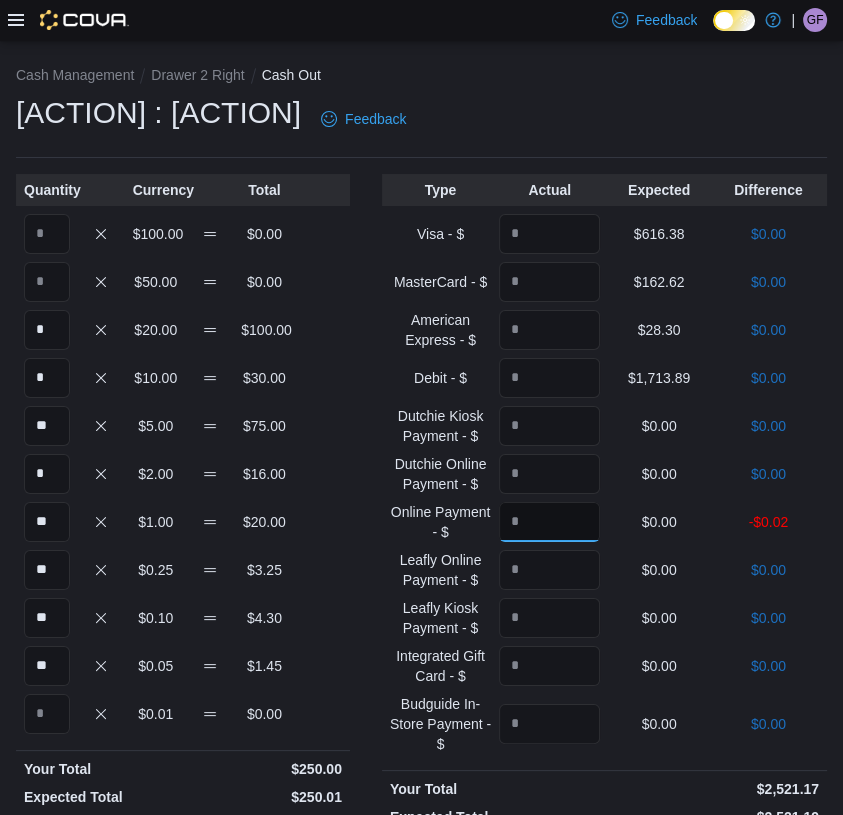 scroll, scrollTop: 325, scrollLeft: 0, axis: vertical 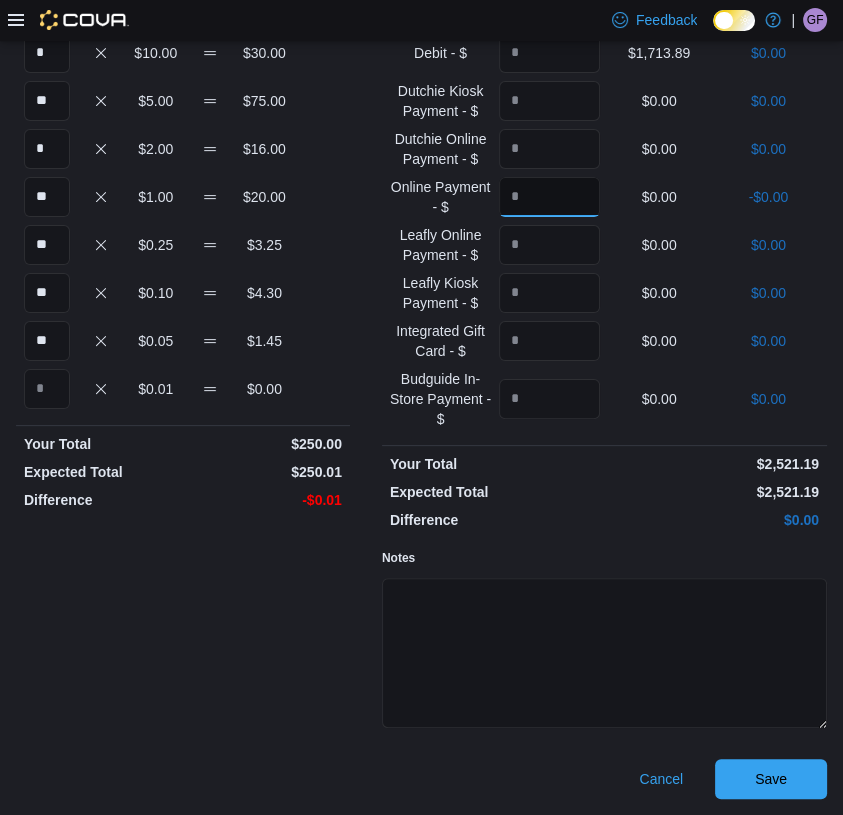 type on "**" 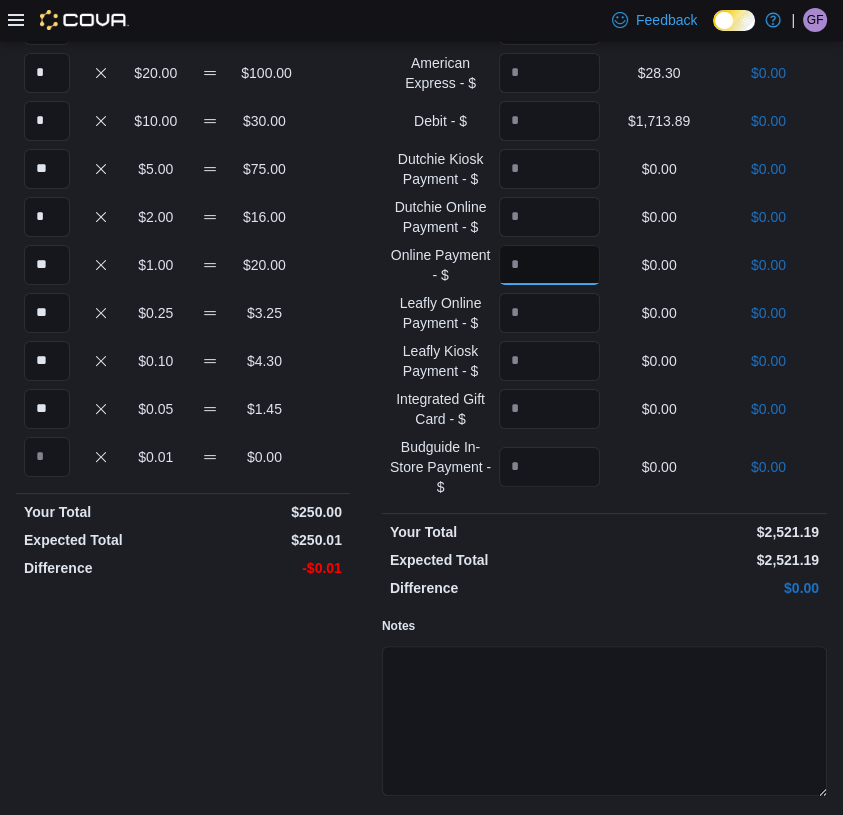 scroll, scrollTop: 325, scrollLeft: 0, axis: vertical 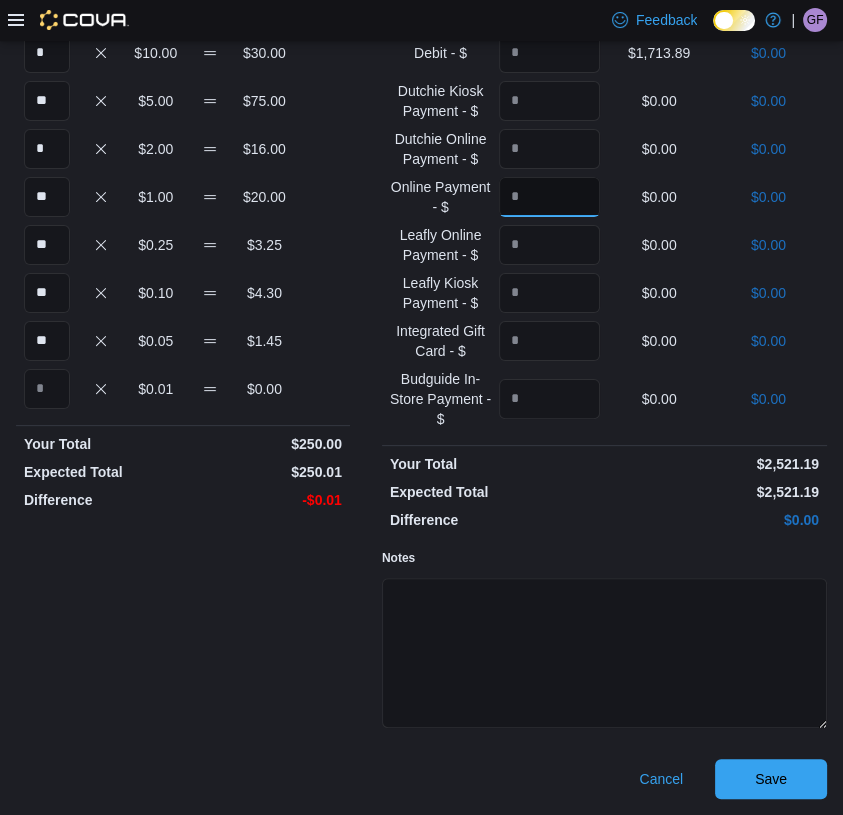 type 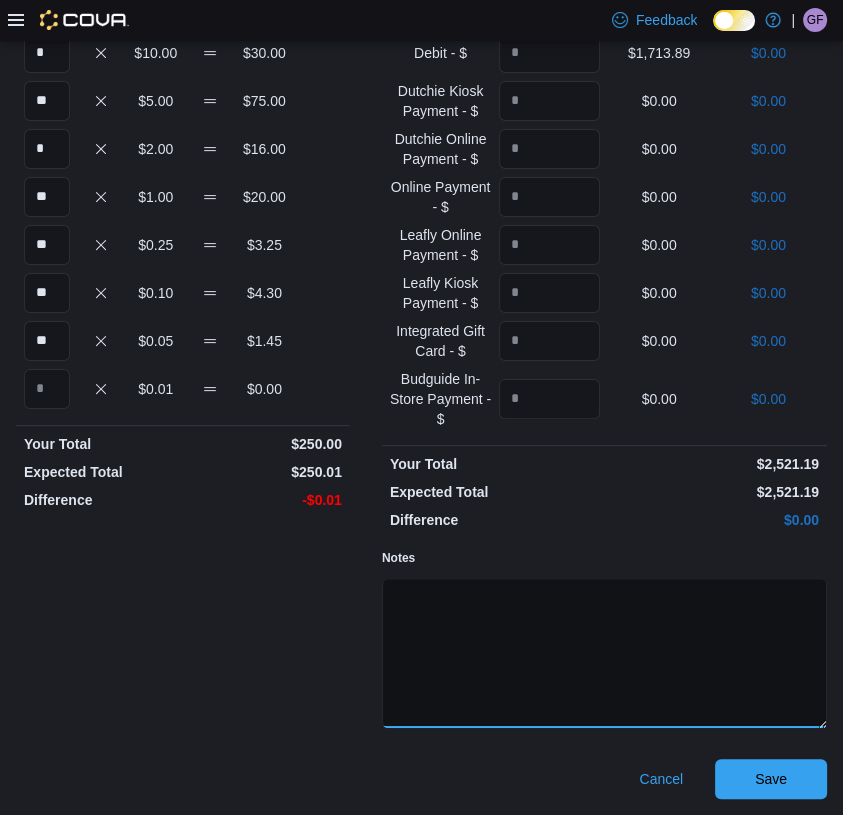click on "Notes" at bounding box center [604, 653] 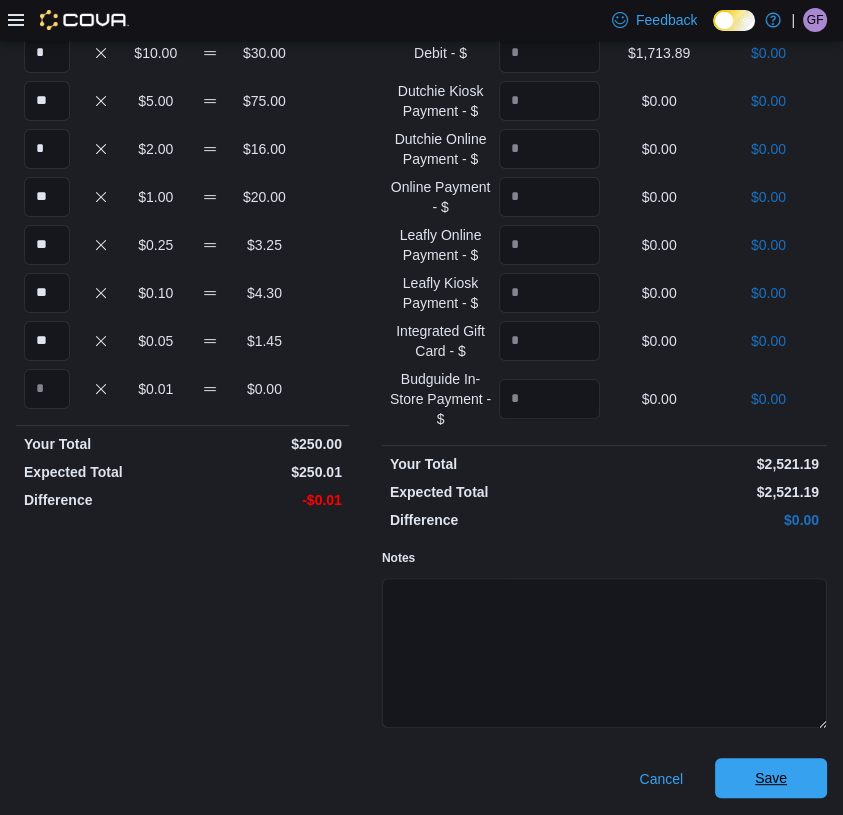 click on "Save" at bounding box center [771, 778] 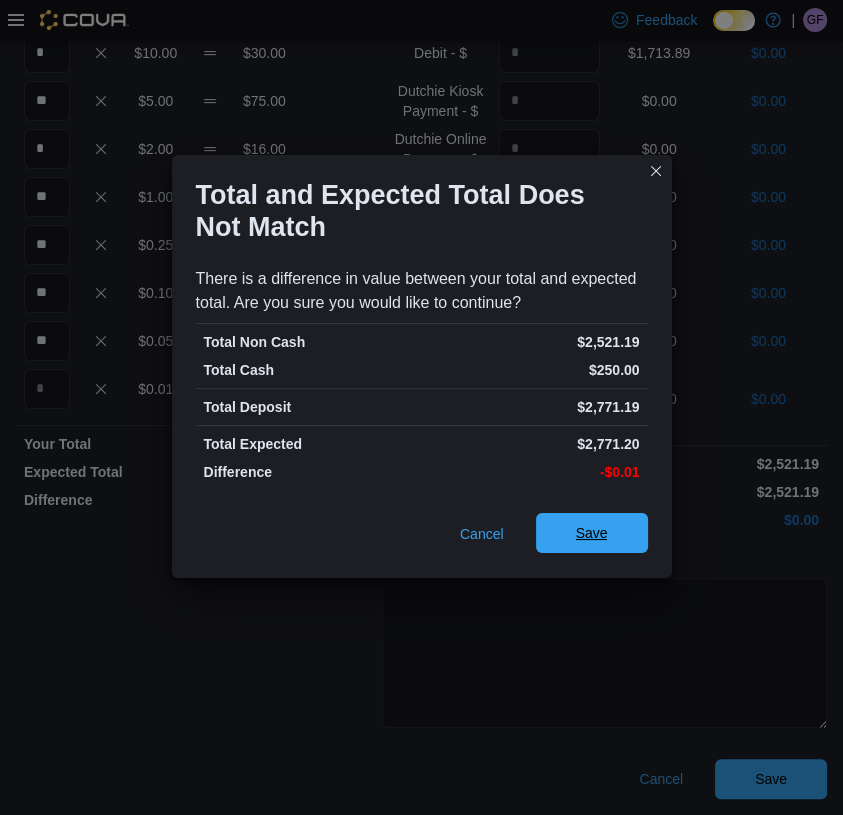 click on "Save" at bounding box center (592, 533) 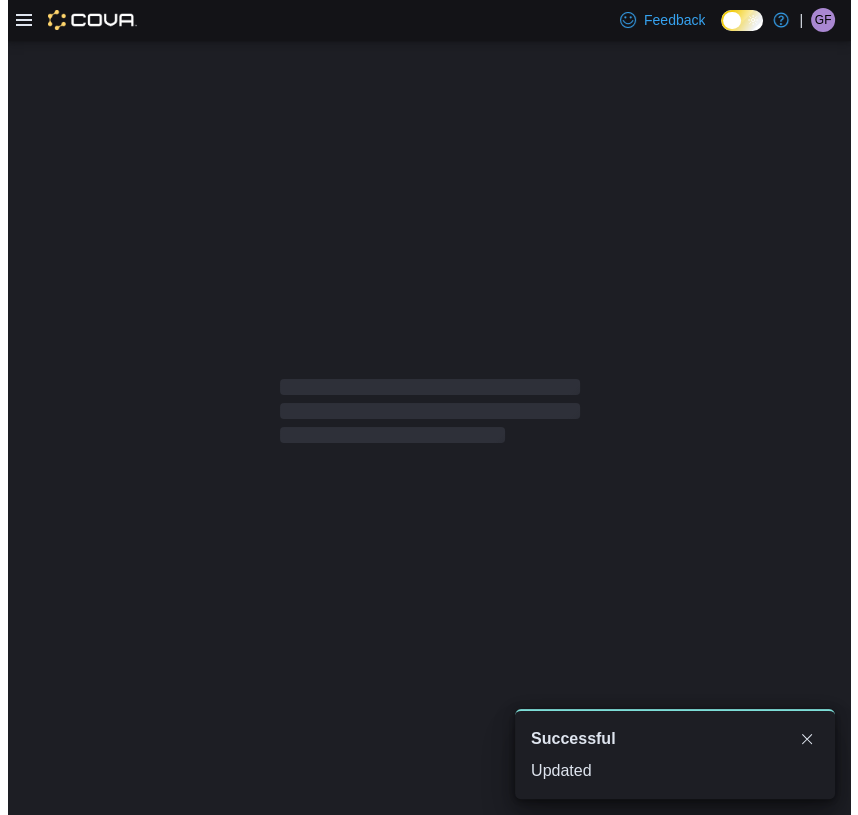 scroll, scrollTop: 0, scrollLeft: 0, axis: both 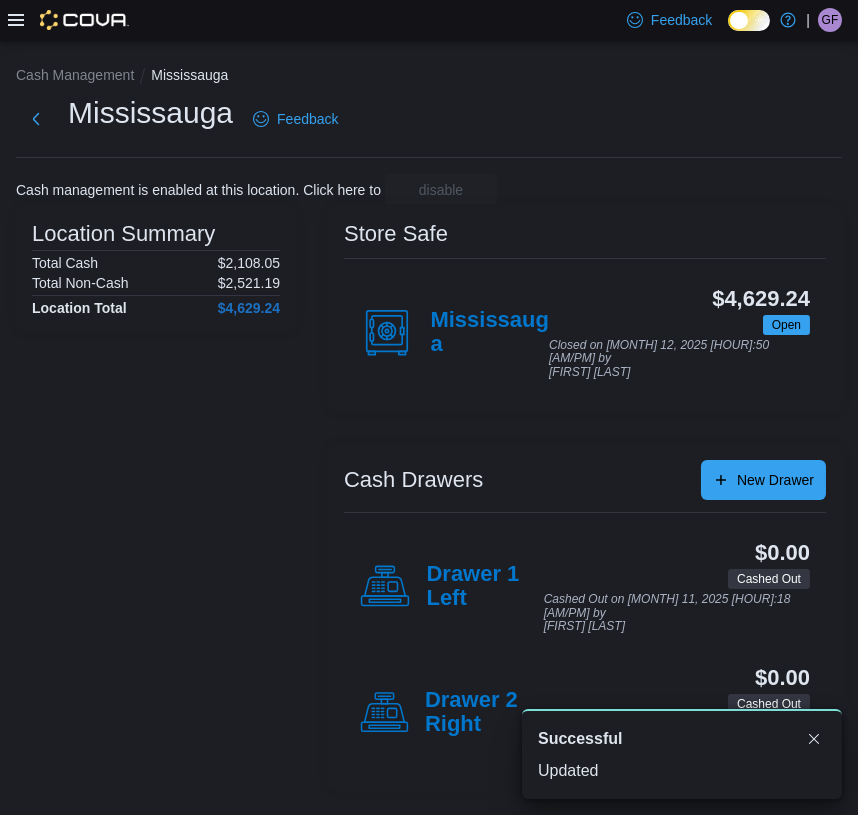 click on "Mississauga" at bounding box center (454, 333) 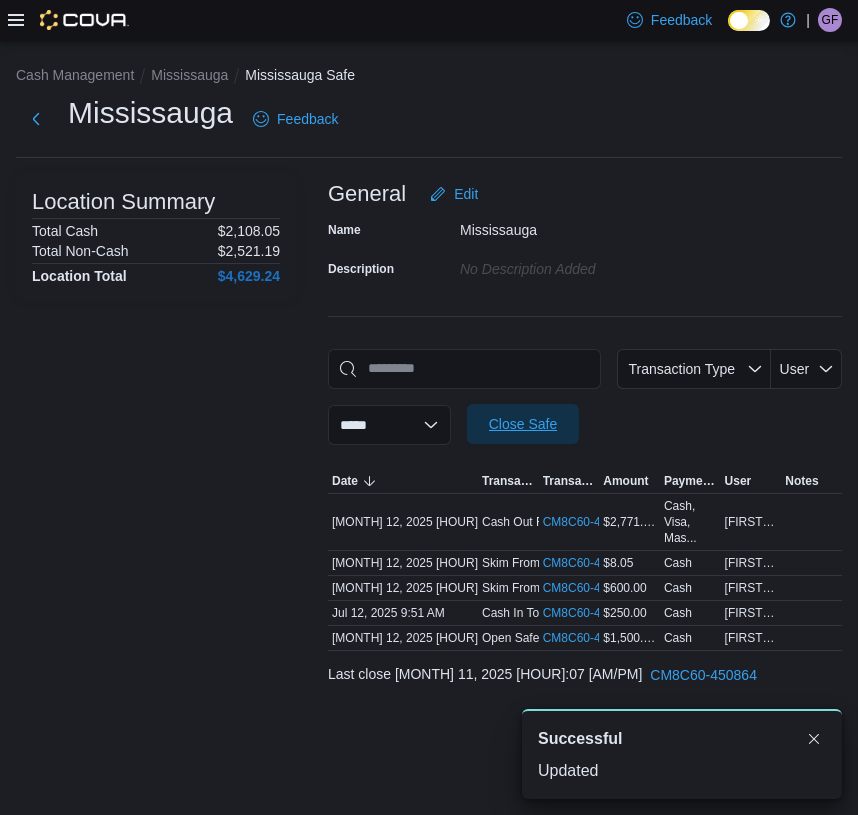 click on "Close Safe" at bounding box center [523, 424] 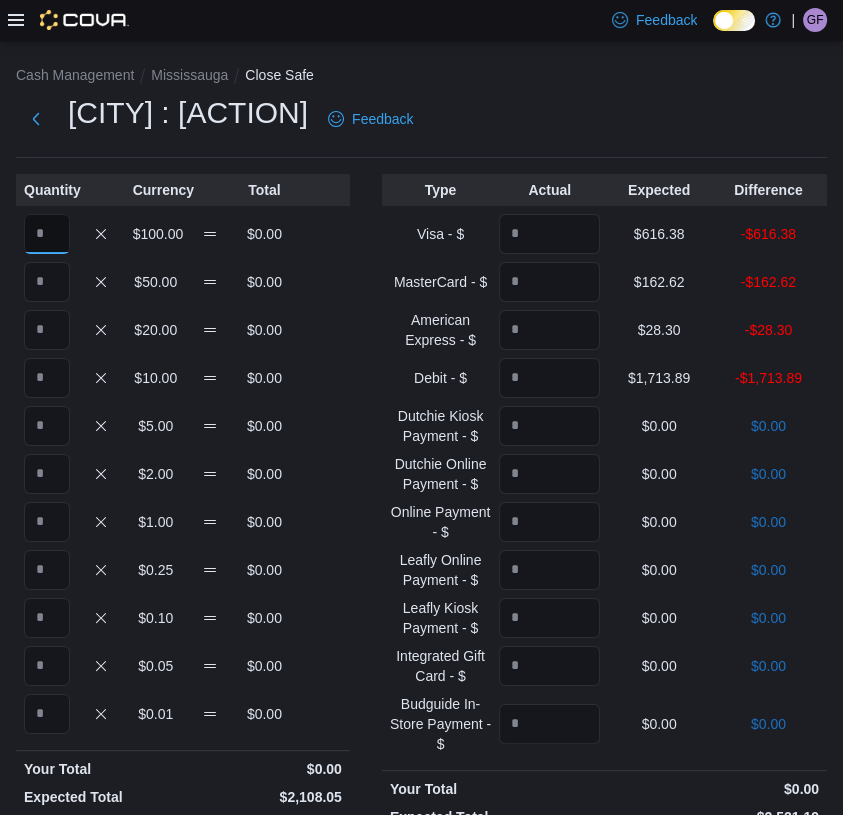 click at bounding box center [47, 234] 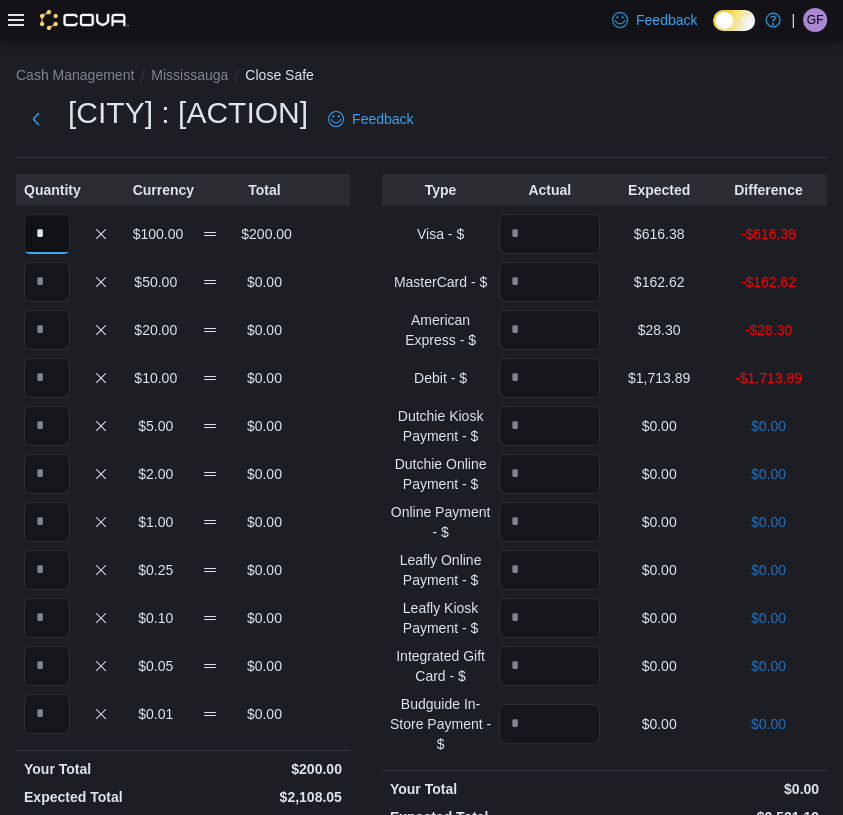 type on "*" 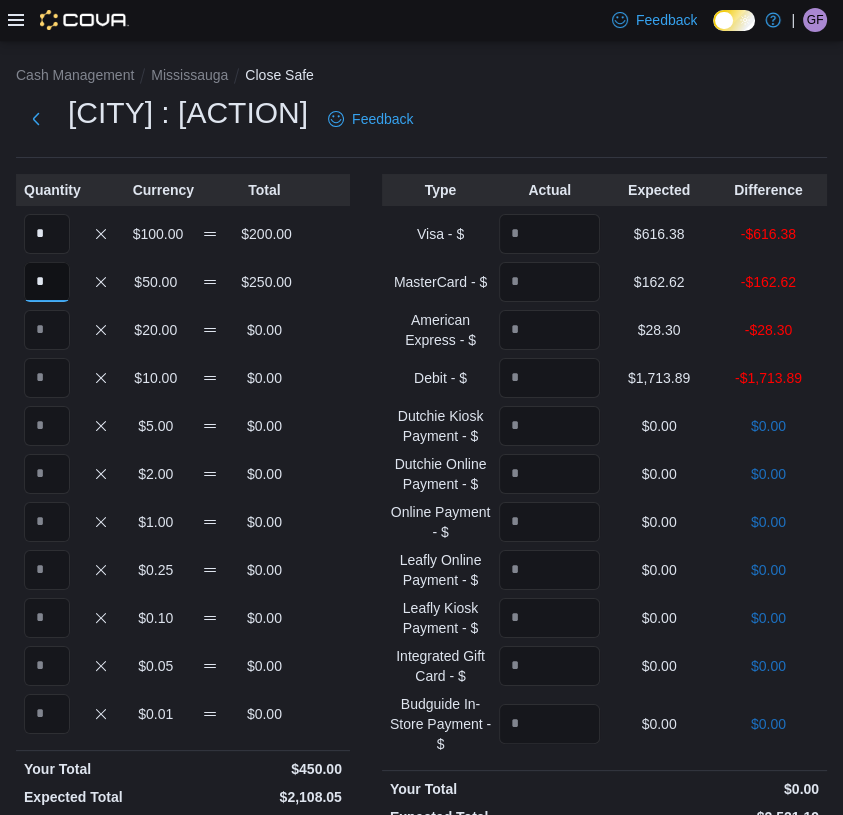 type on "*" 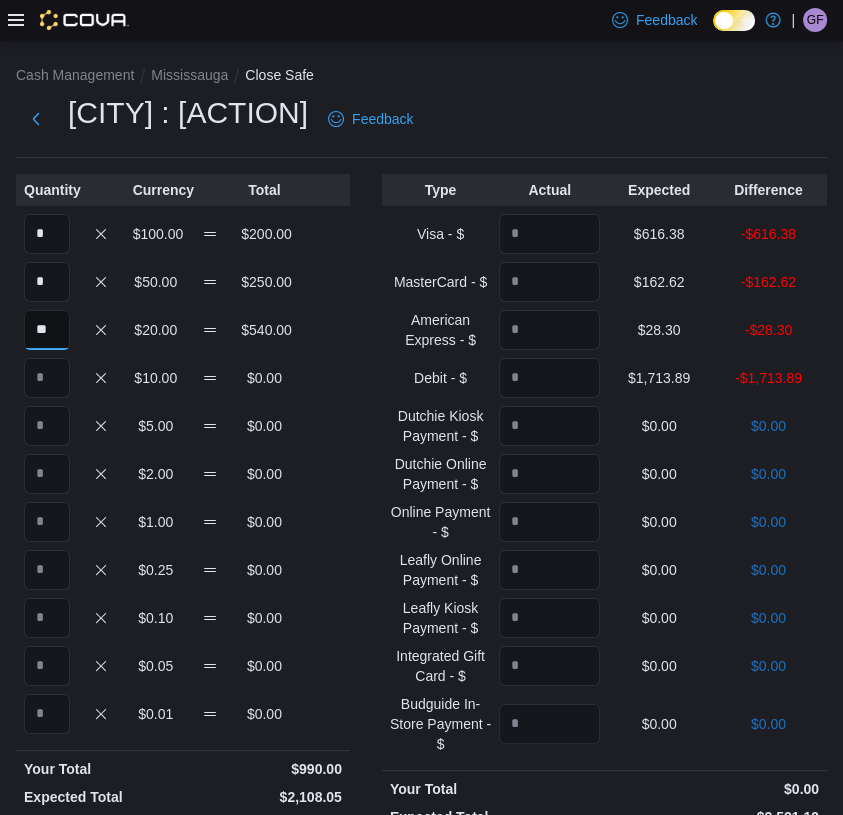 type on "**" 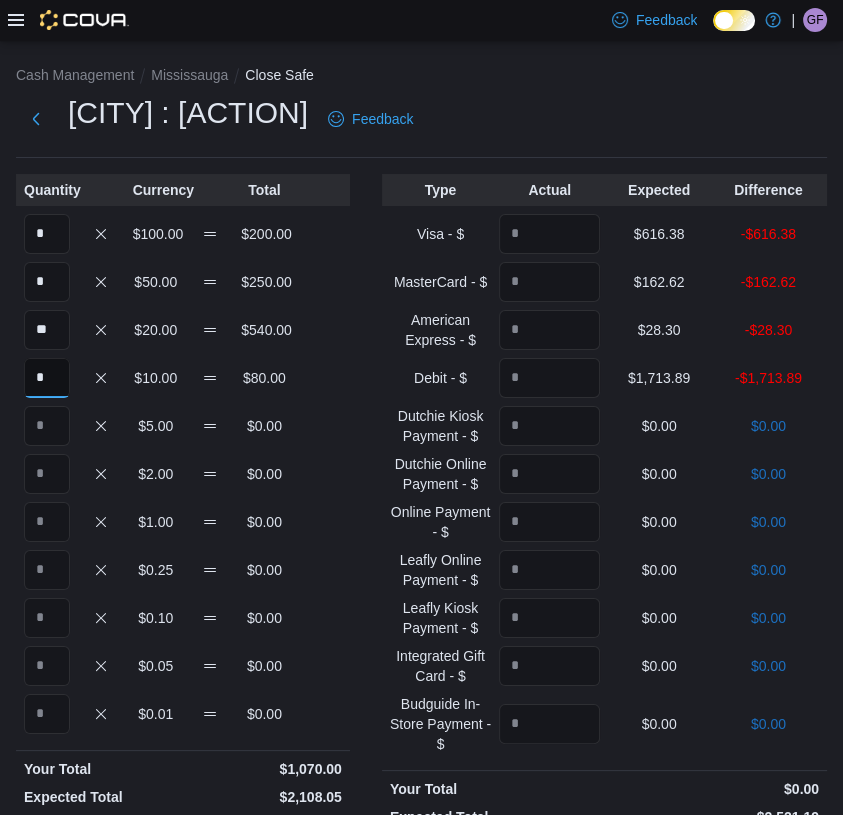 type on "*" 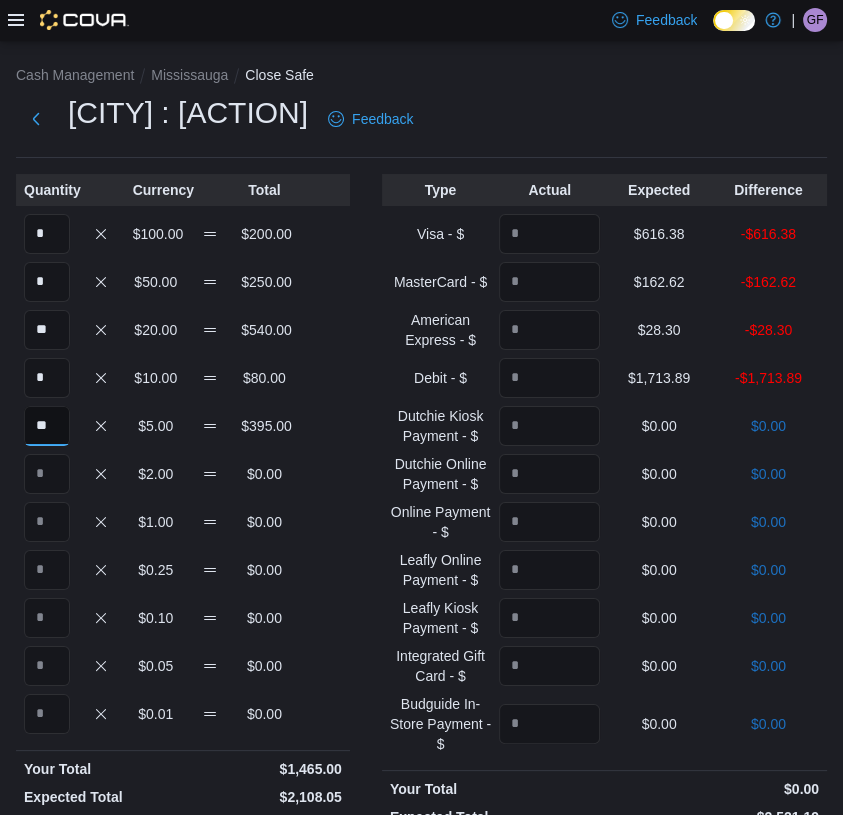 type on "**" 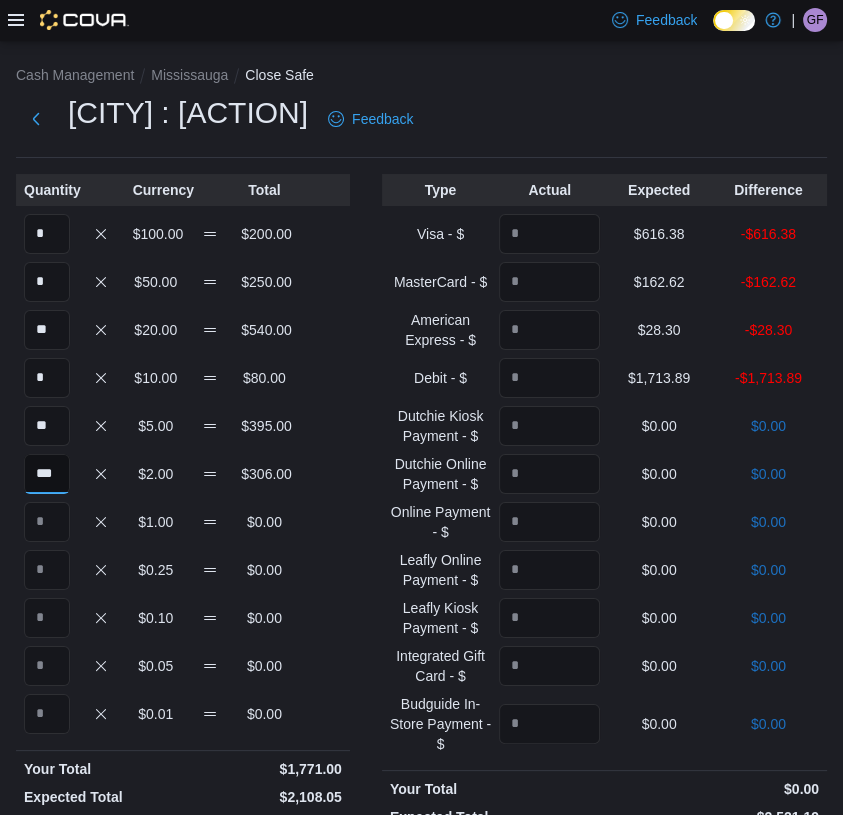 type on "***" 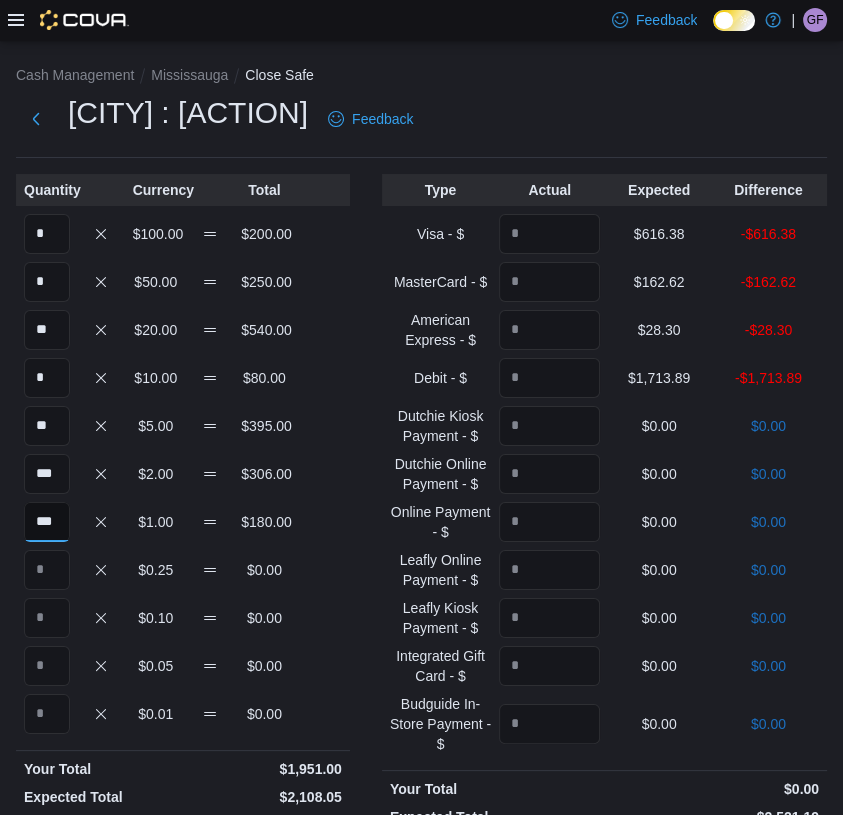 type on "***" 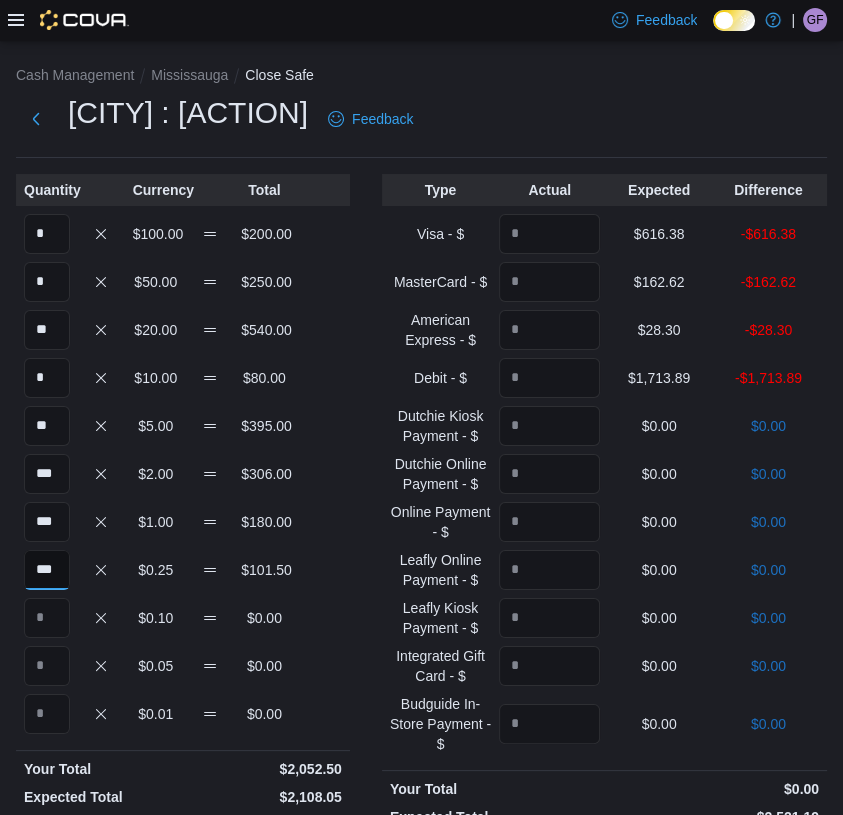 type on "***" 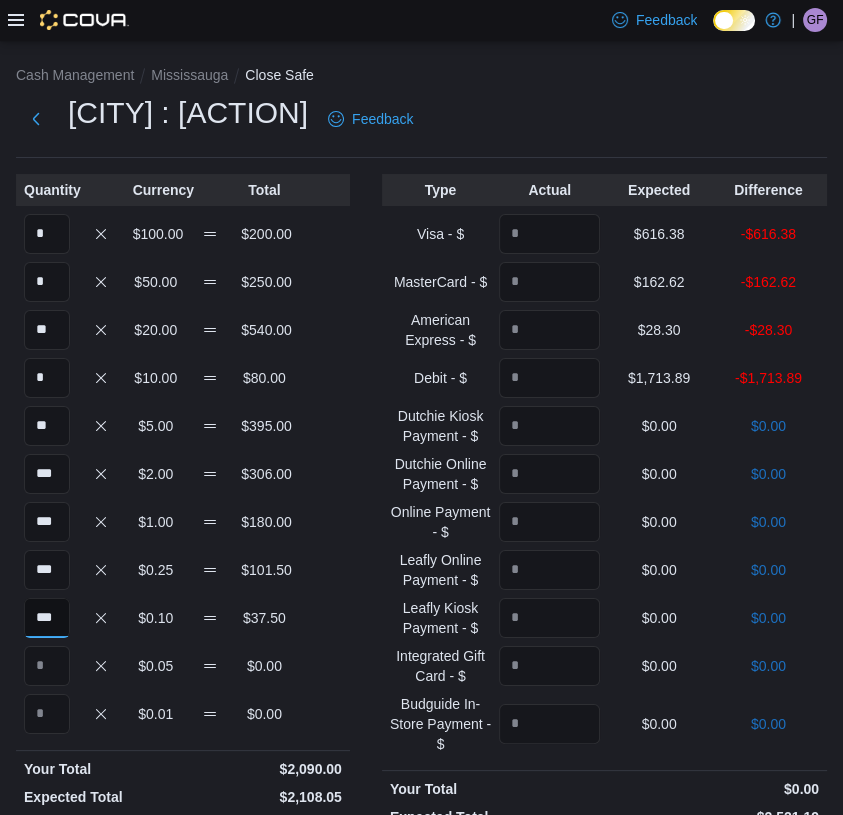 type on "***" 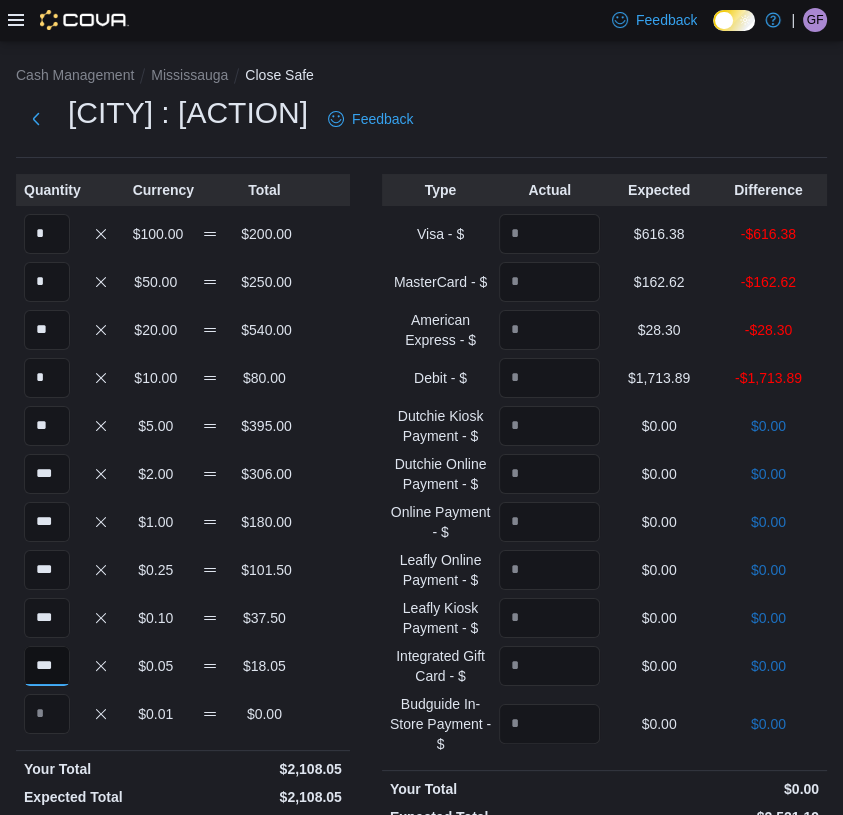 type on "***" 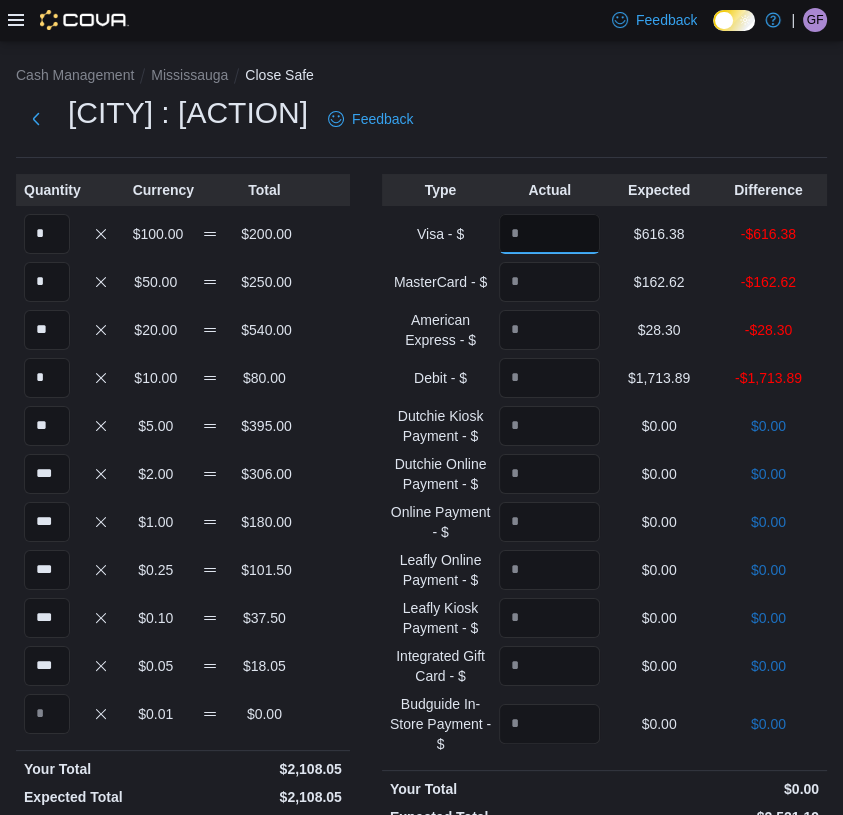 click at bounding box center [549, 234] 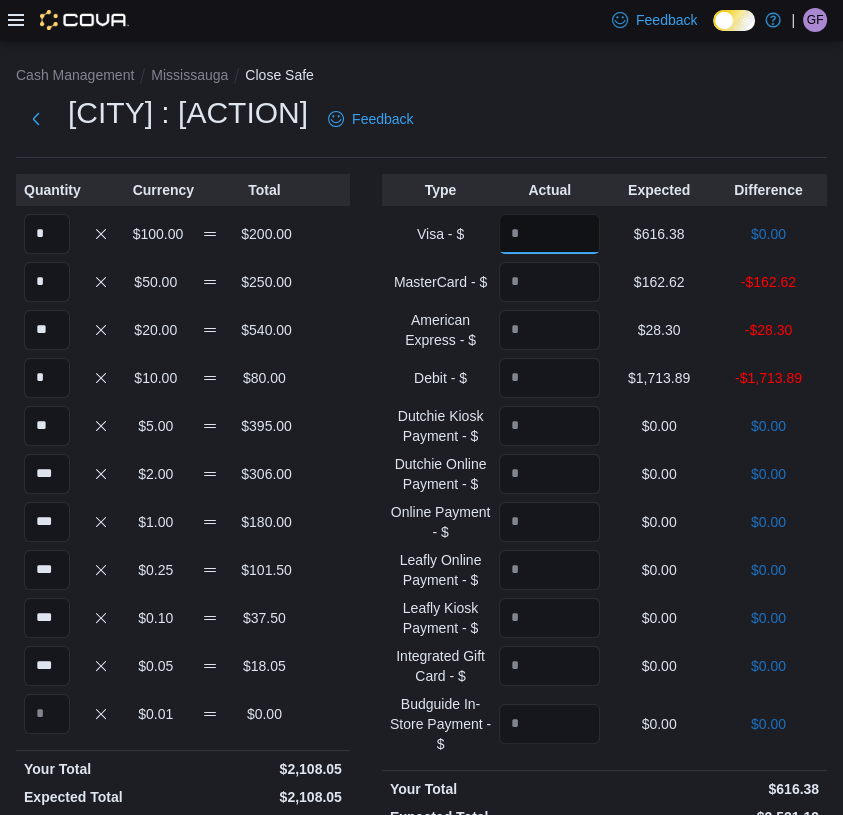 type on "******" 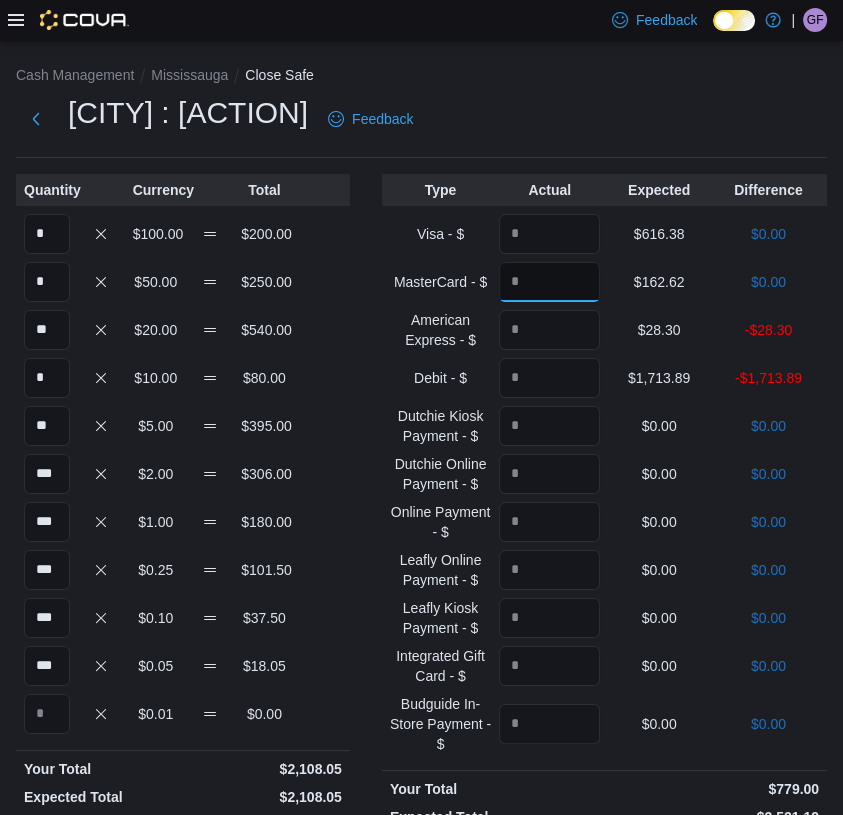 type on "******" 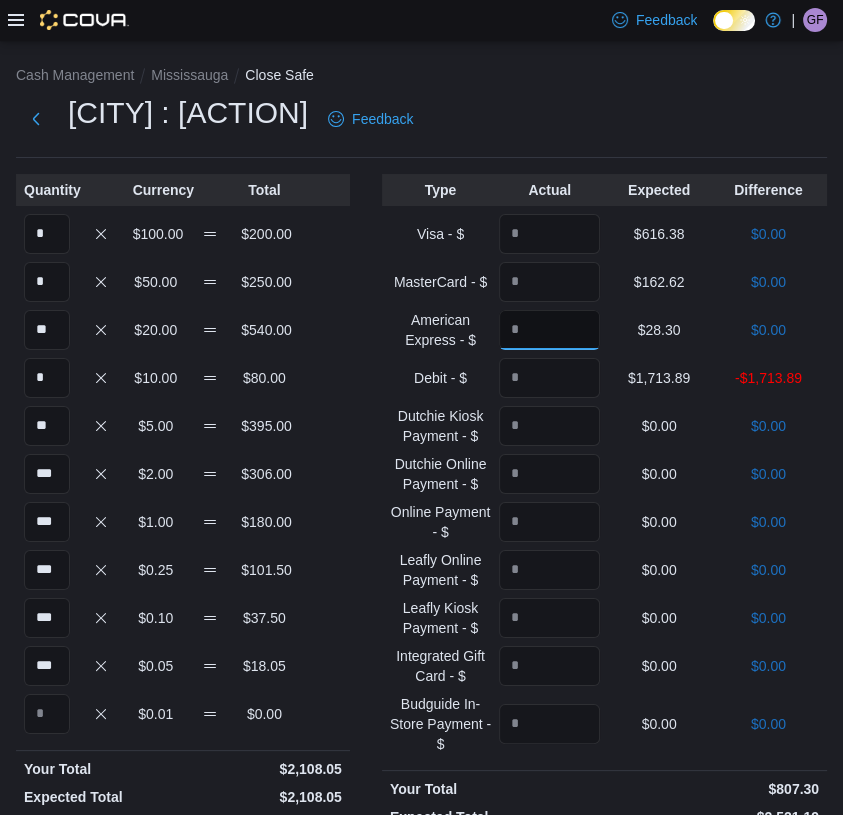 type on "*****" 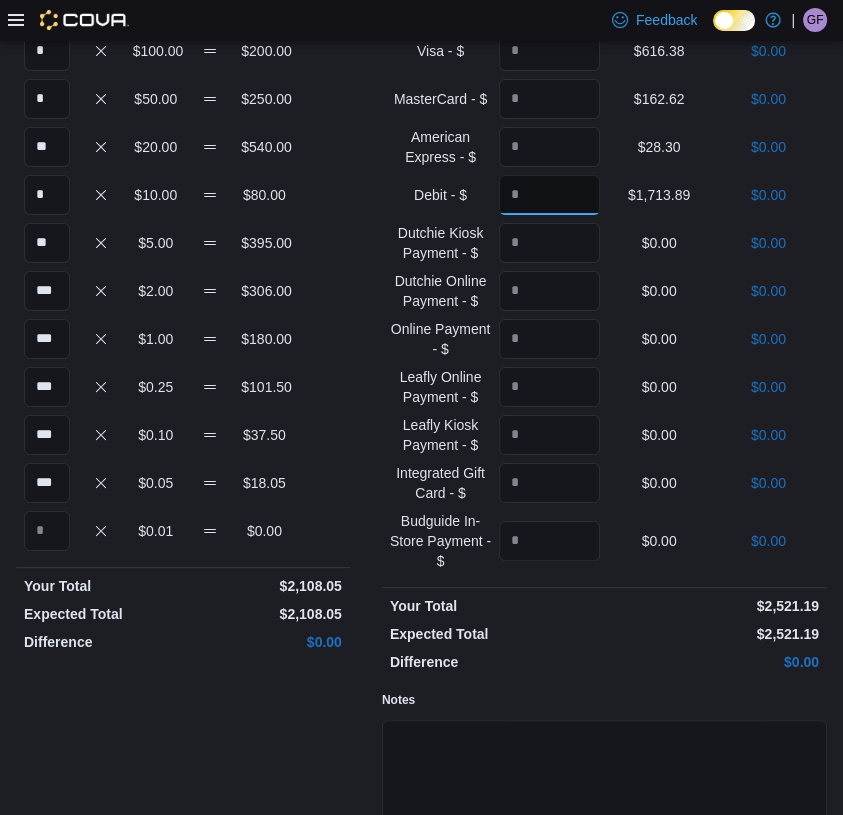 scroll, scrollTop: 325, scrollLeft: 0, axis: vertical 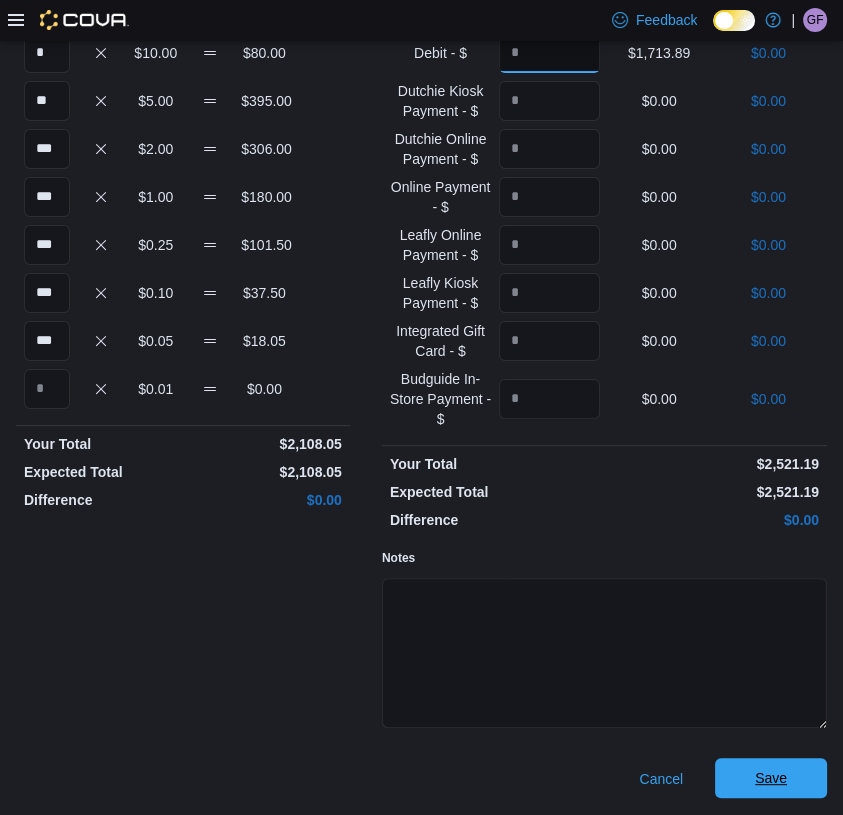 type on "*******" 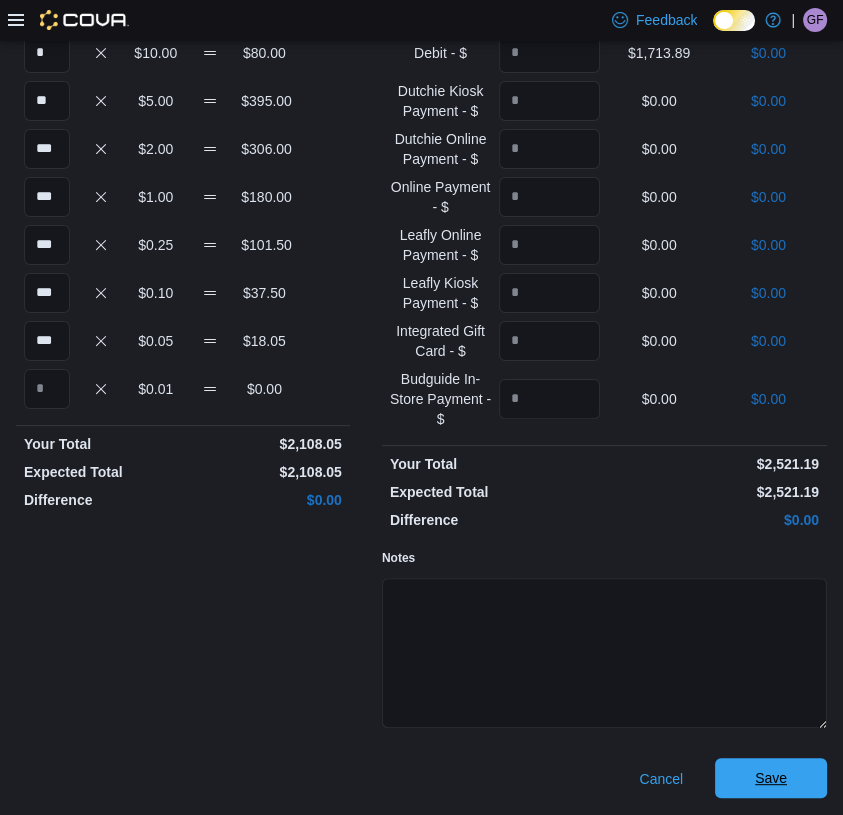 click on "Save" at bounding box center (771, 778) 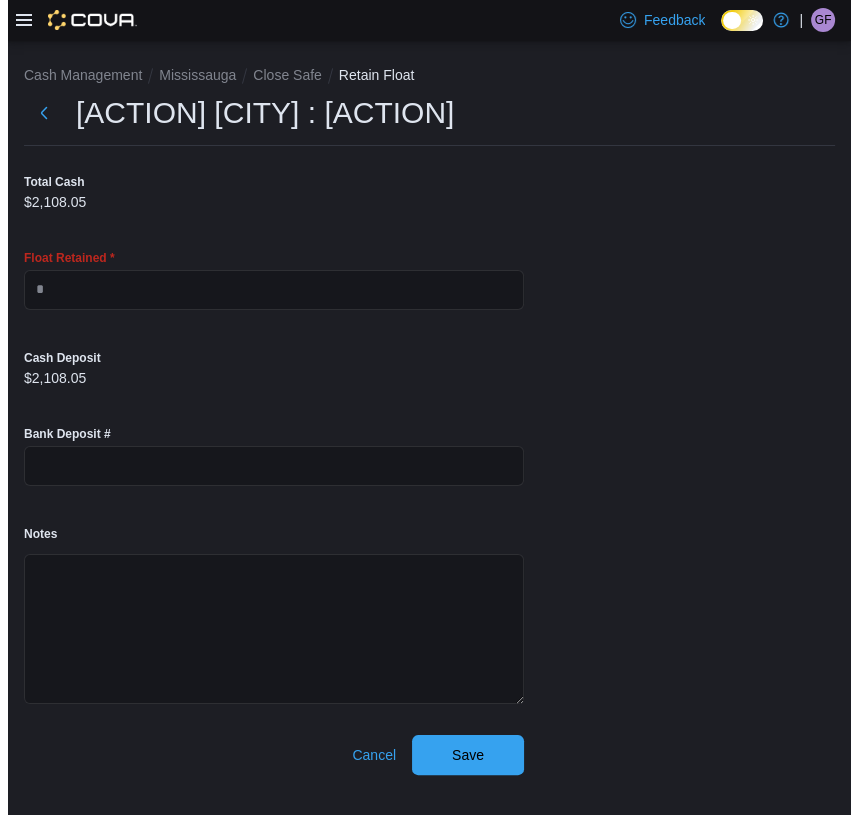 scroll, scrollTop: 0, scrollLeft: 0, axis: both 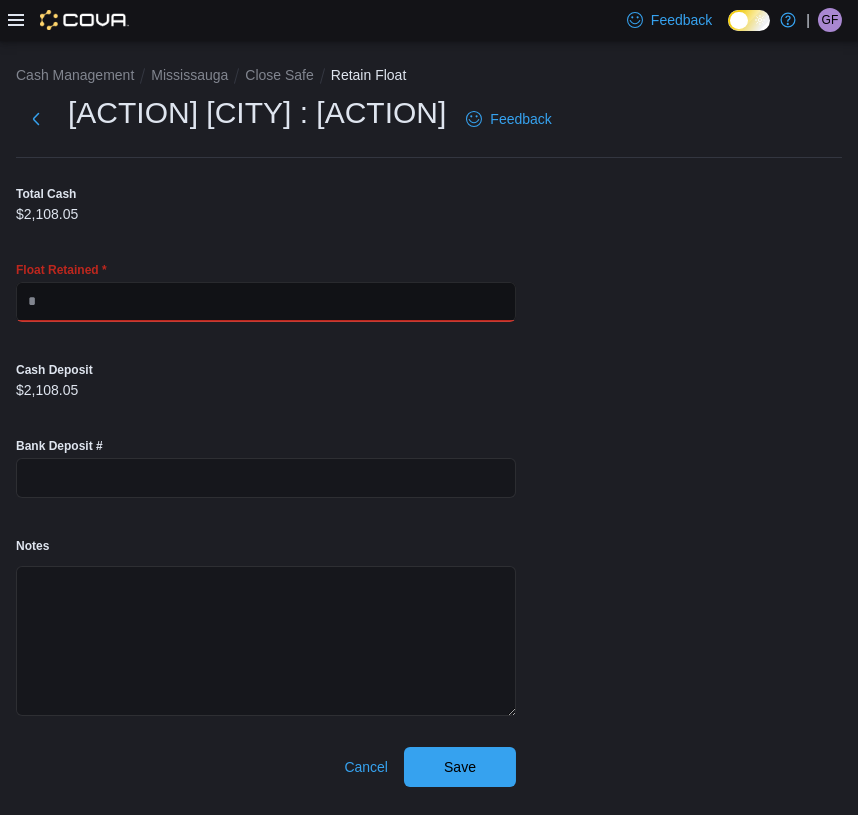 click at bounding box center [266, 302] 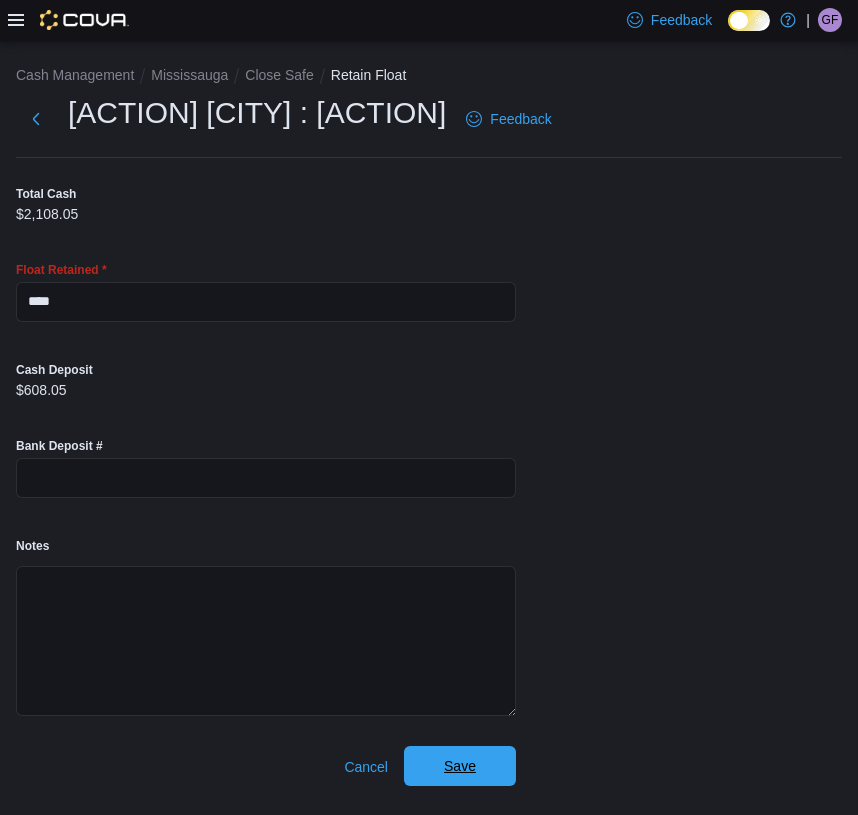 drag, startPoint x: 455, startPoint y: 766, endPoint x: 484, endPoint y: 747, distance: 34.669872 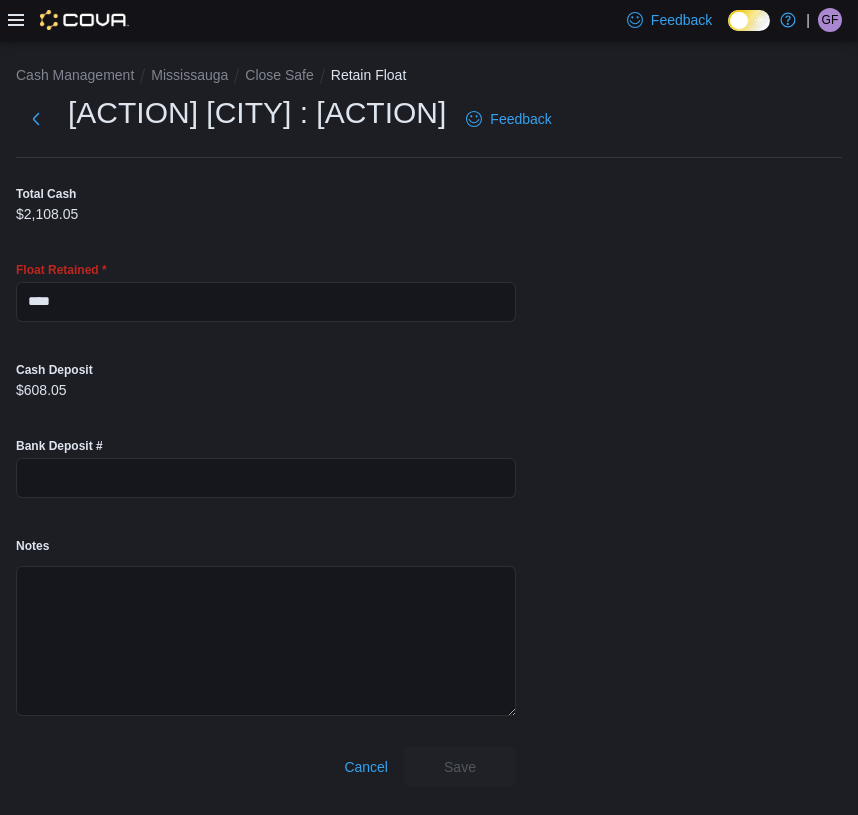 scroll, scrollTop: 0, scrollLeft: 0, axis: both 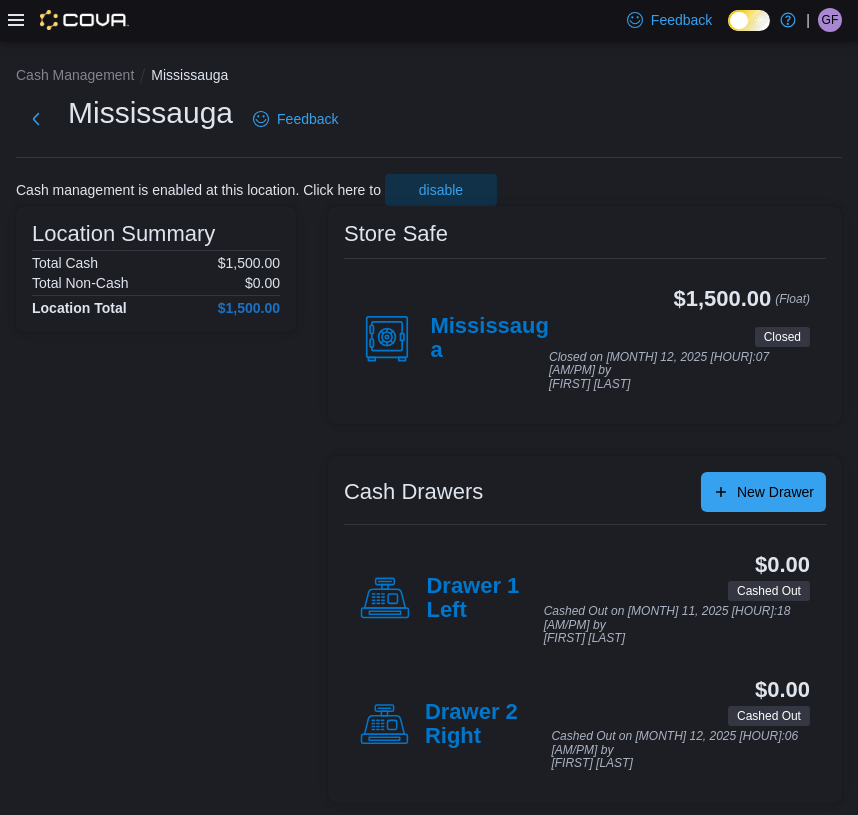 click on "[CITY] Feedback" at bounding box center (429, 119) 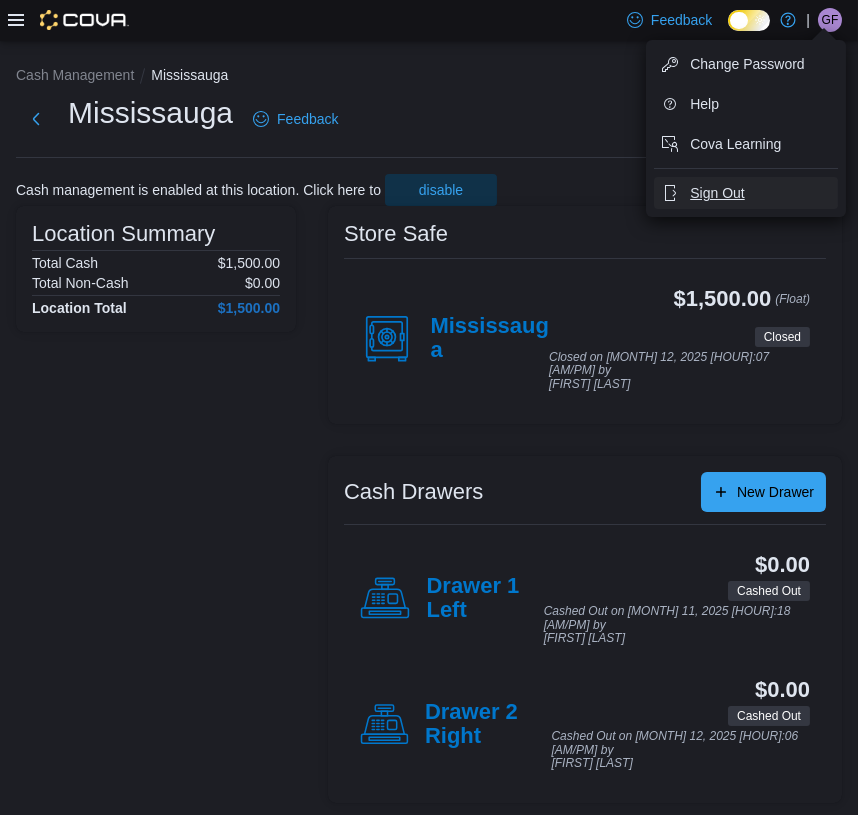 click on "Sign Out" at bounding box center [717, 193] 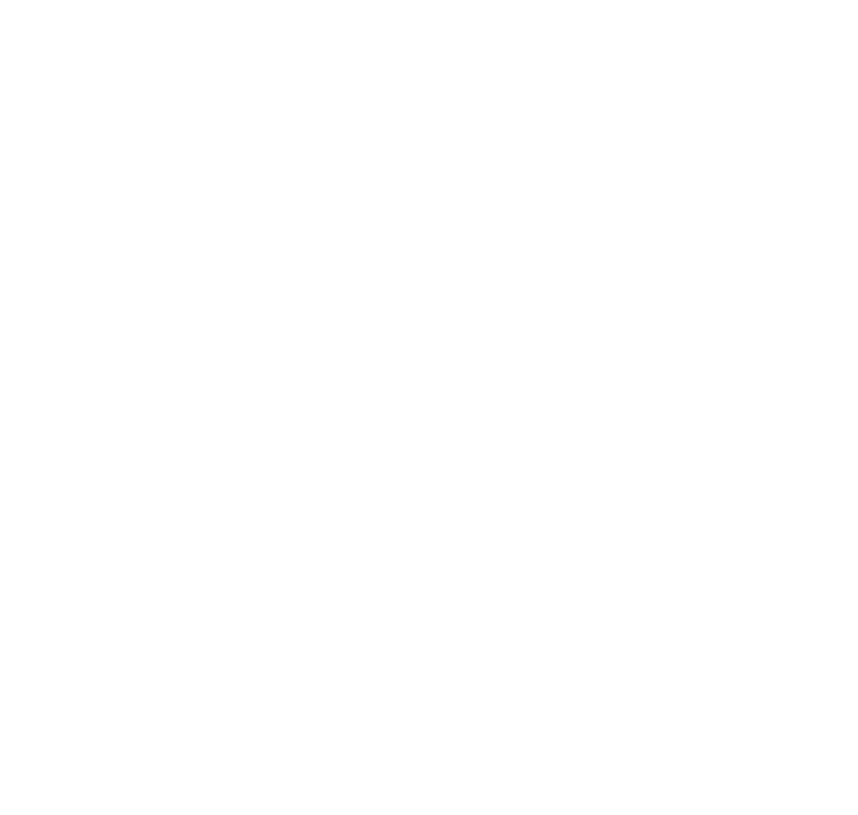 scroll, scrollTop: 0, scrollLeft: 0, axis: both 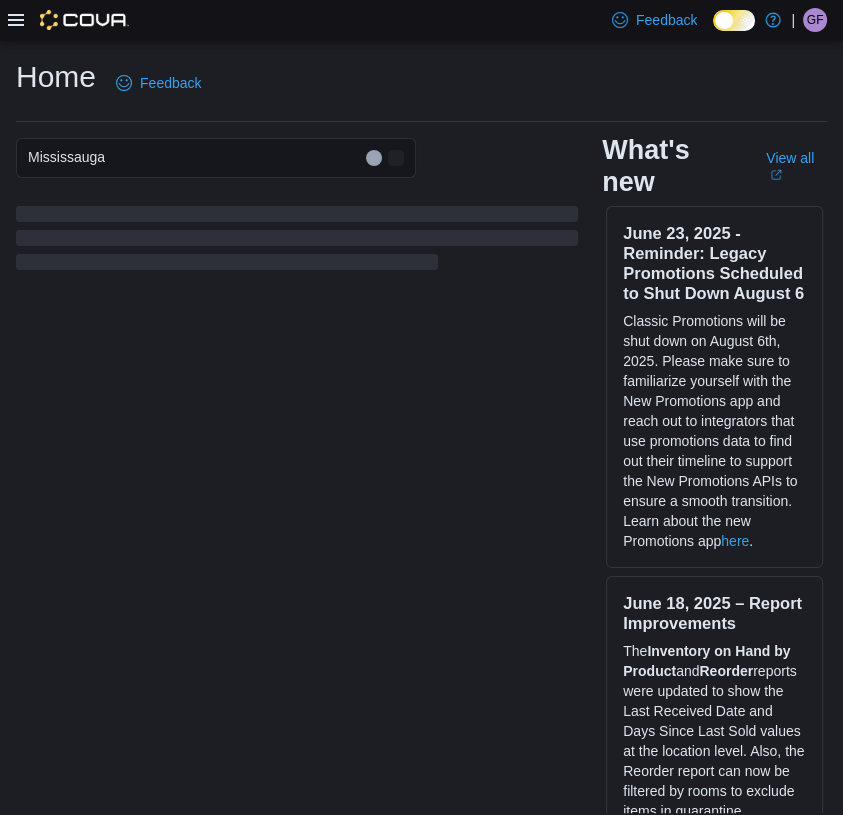 click on "GF" at bounding box center (815, 20) 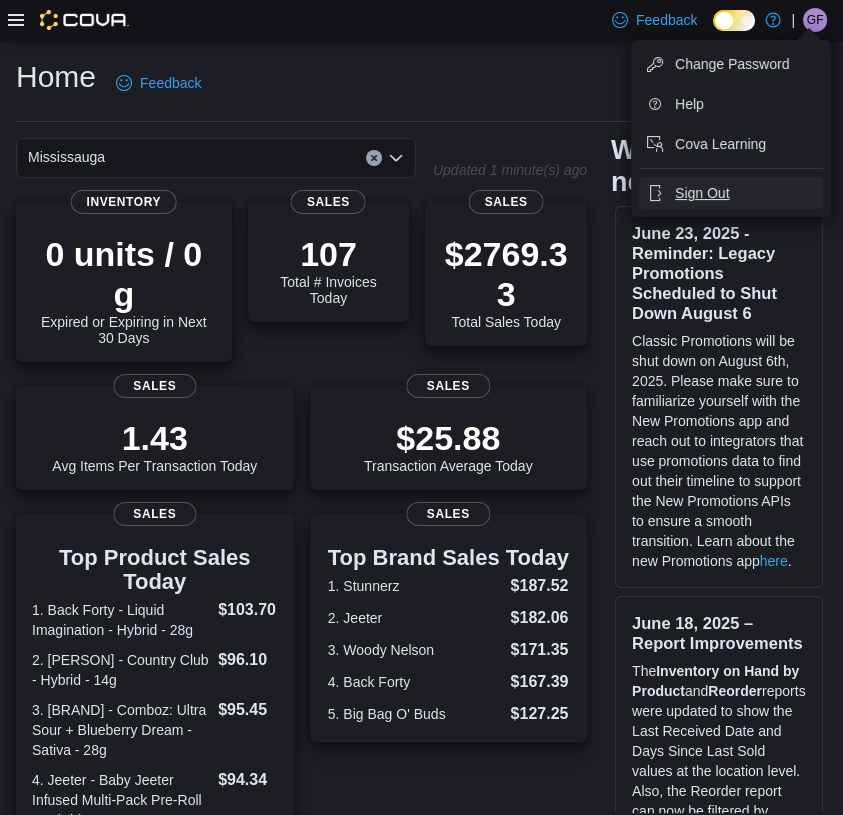 click on "Sign Out" at bounding box center (702, 193) 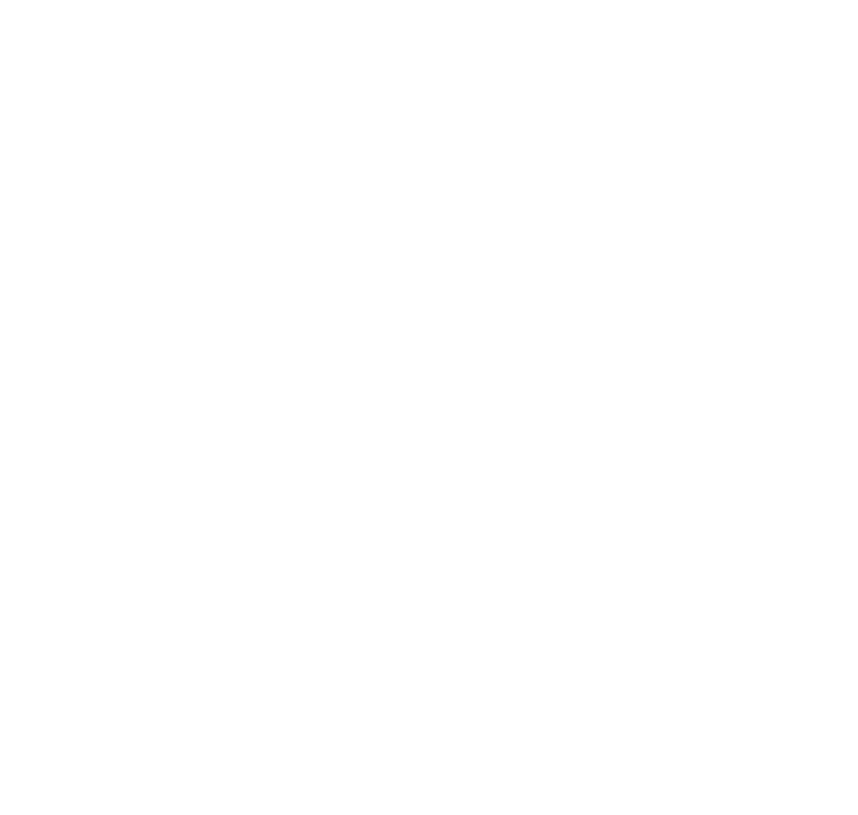 scroll, scrollTop: 0, scrollLeft: 0, axis: both 